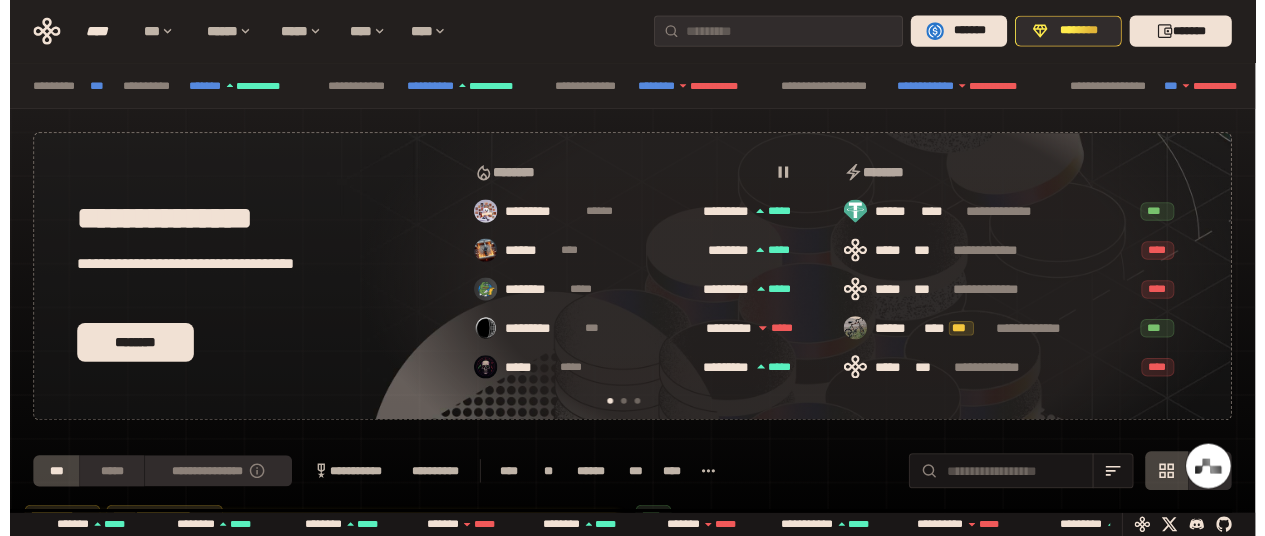 scroll, scrollTop: 0, scrollLeft: 0, axis: both 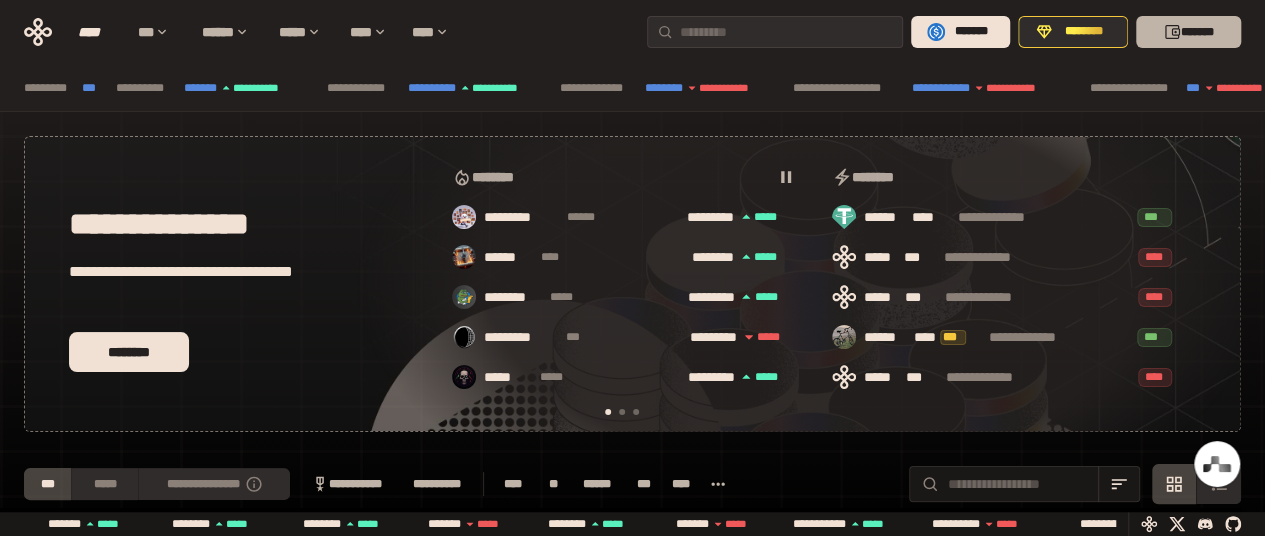 click 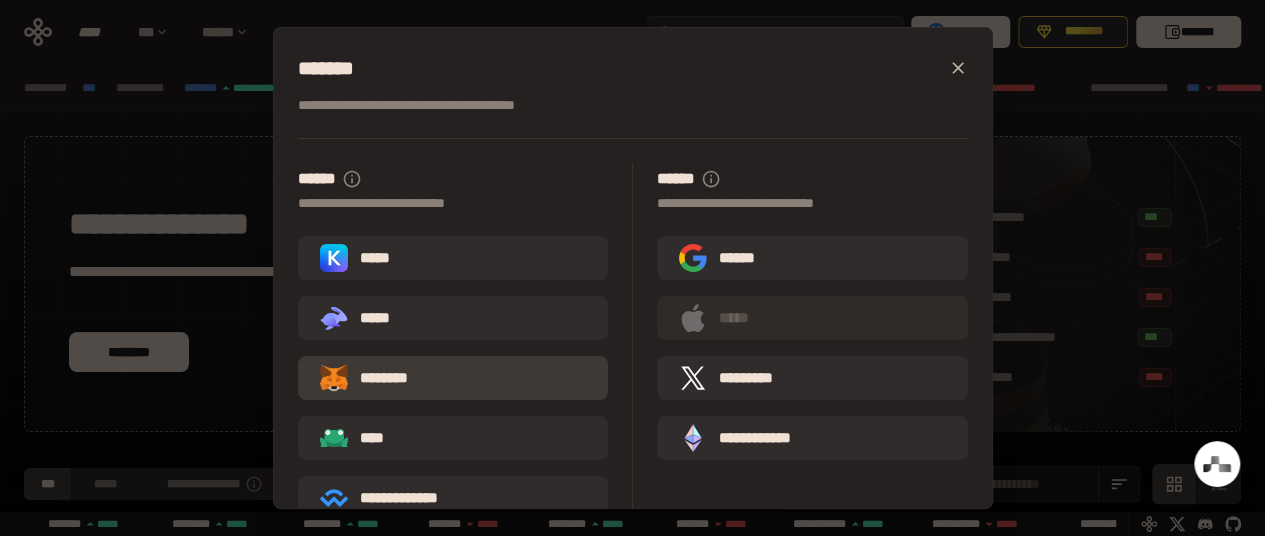 scroll, scrollTop: 0, scrollLeft: 396, axis: horizontal 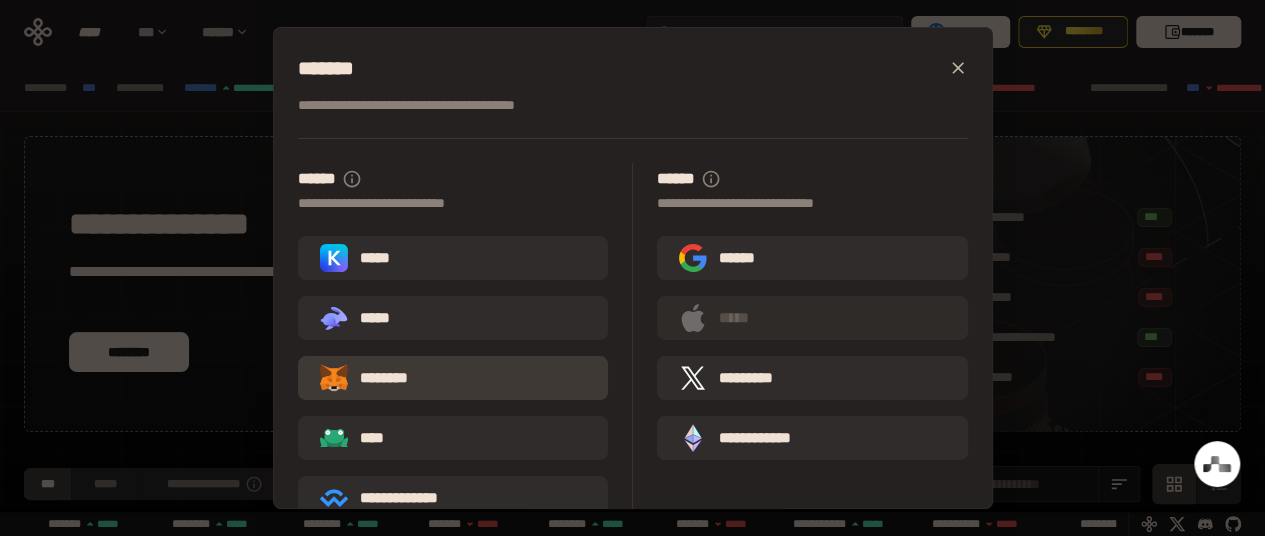 click on "********" at bounding box center [378, 378] 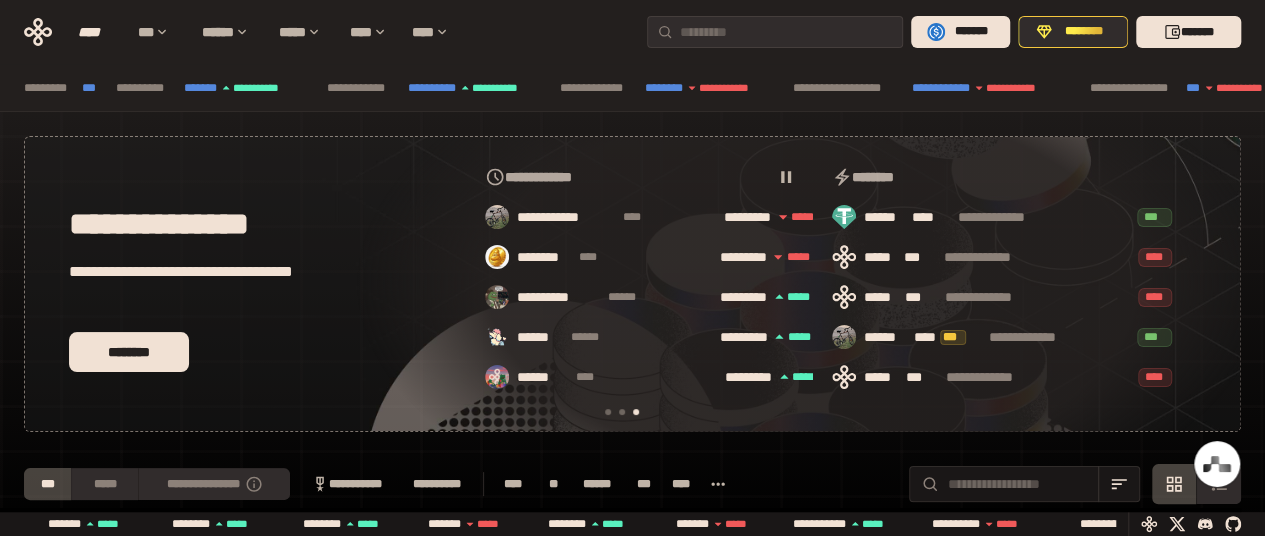 scroll, scrollTop: 0, scrollLeft: 776, axis: horizontal 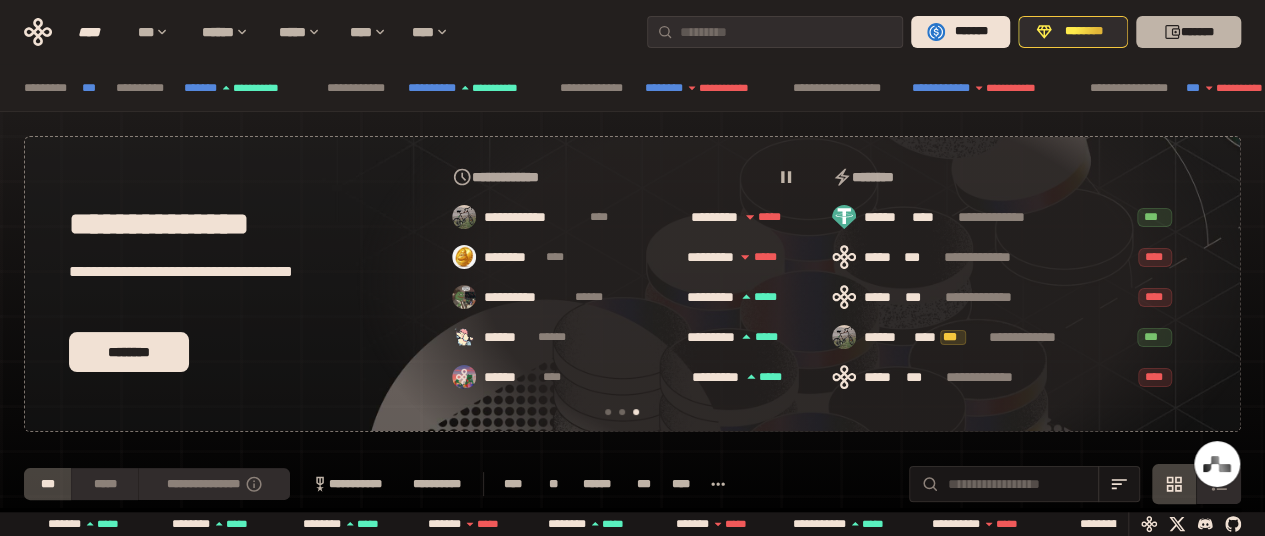 click on "*******" at bounding box center [1188, 32] 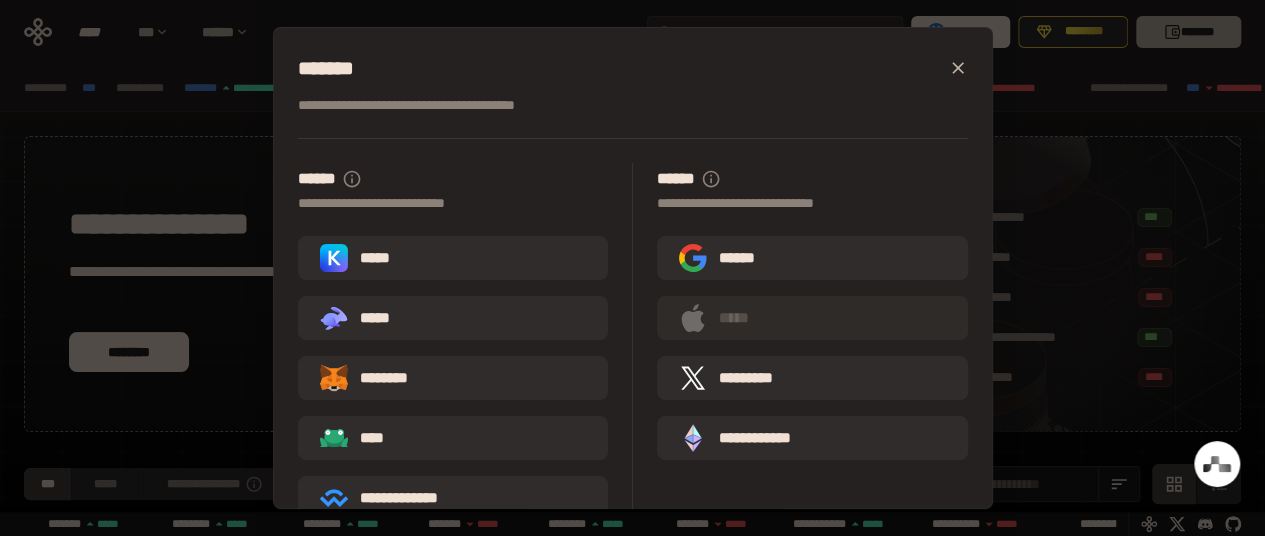 scroll, scrollTop: 0, scrollLeft: 396, axis: horizontal 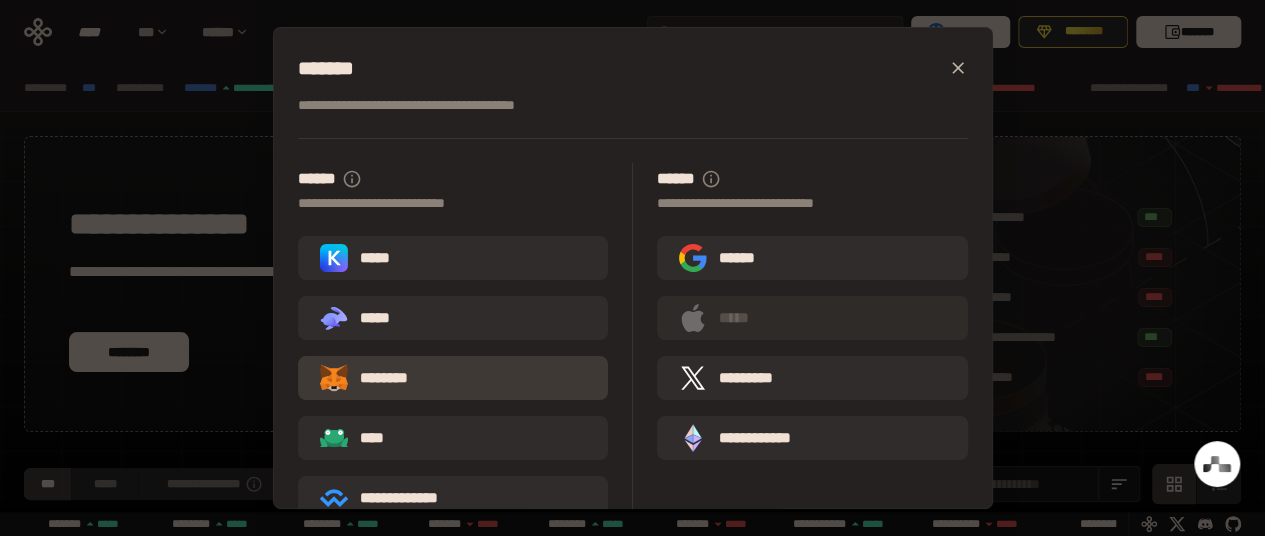 click on "********" at bounding box center (453, 378) 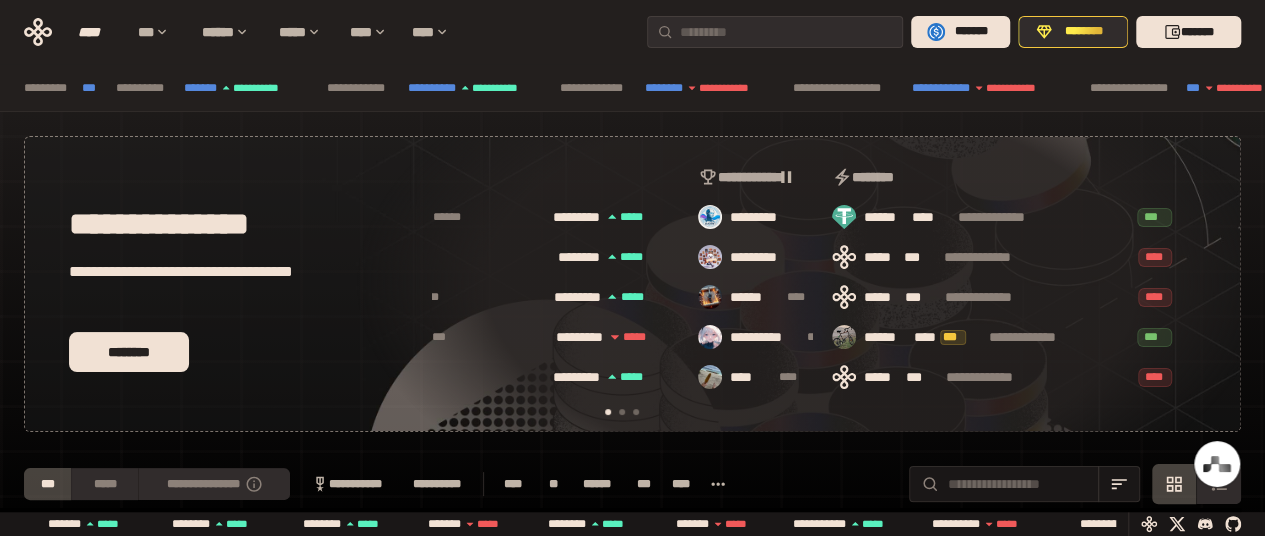 scroll, scrollTop: 0, scrollLeft: 16, axis: horizontal 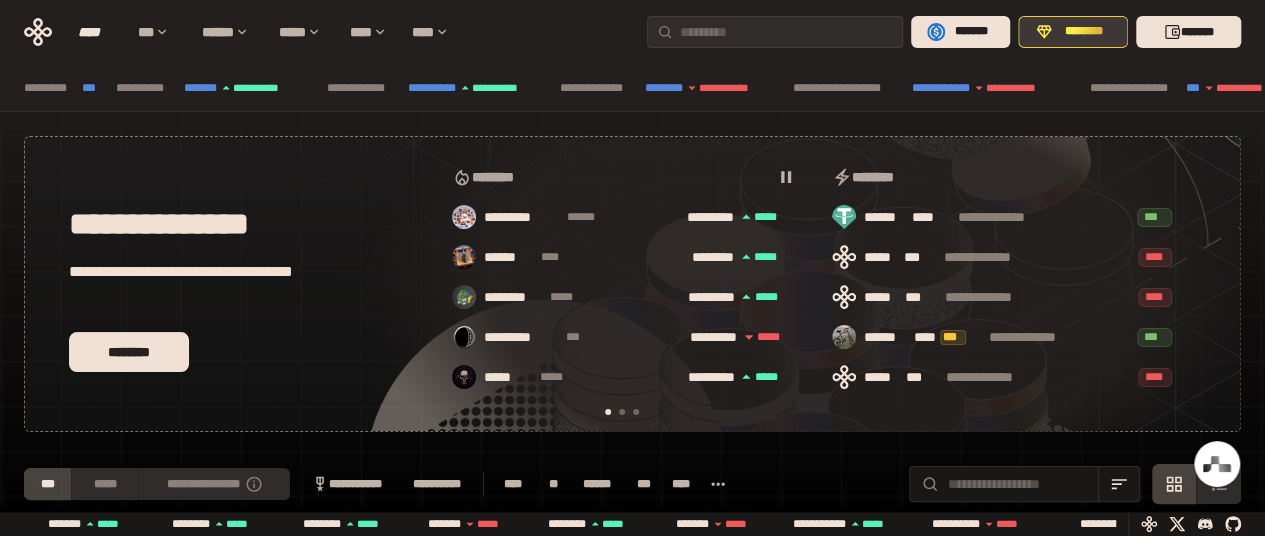 click on "********" at bounding box center [1084, 32] 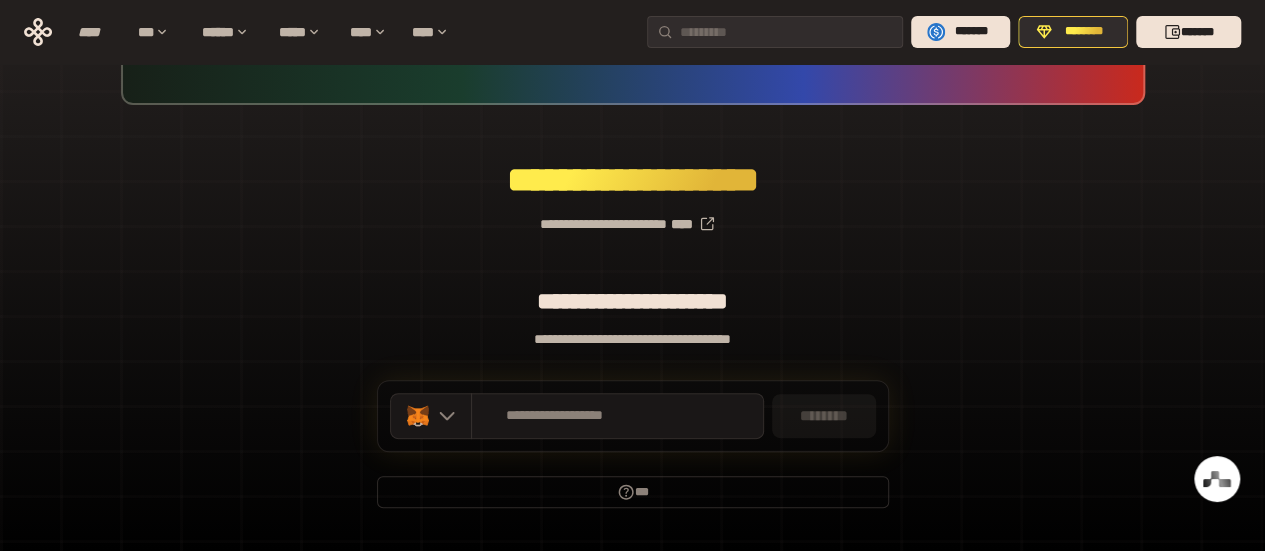 scroll, scrollTop: 184, scrollLeft: 0, axis: vertical 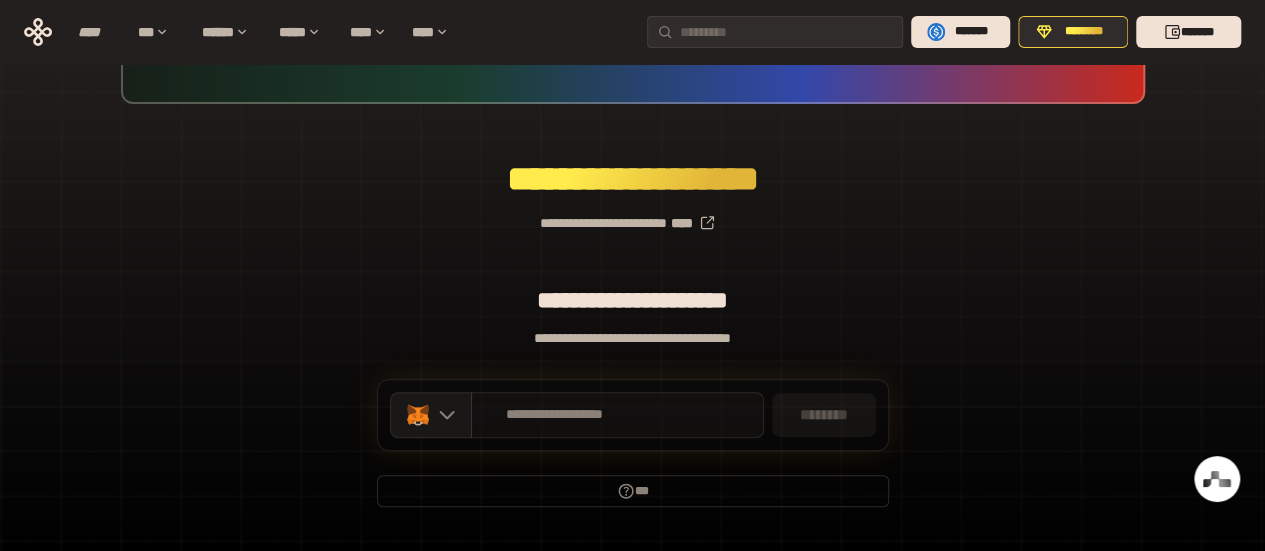 click on "**********" at bounding box center (555, 415) 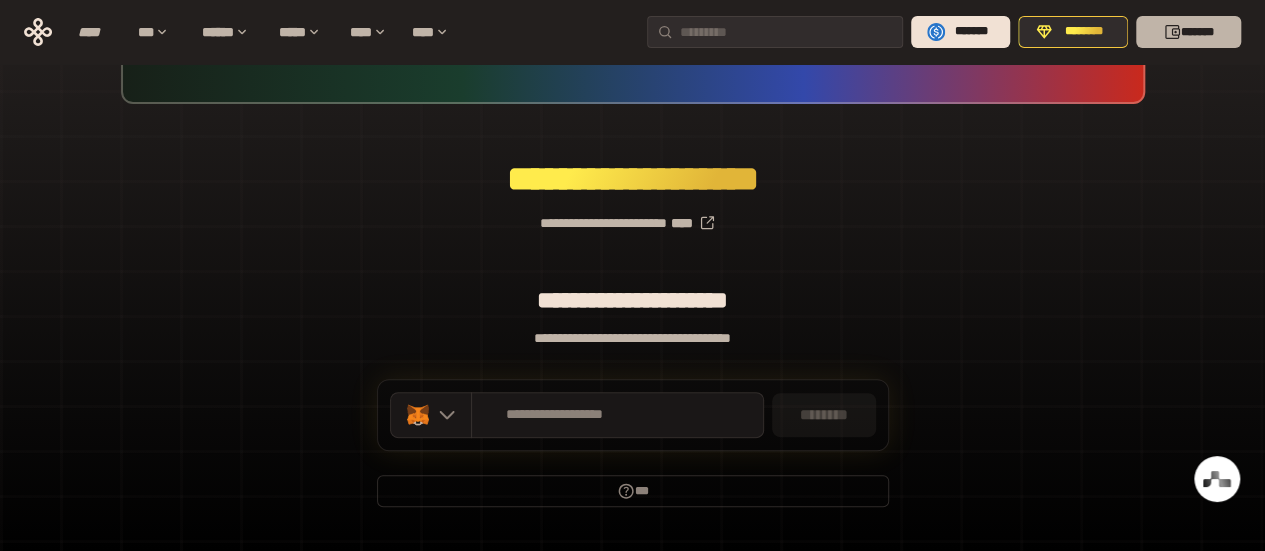 click on "*******" at bounding box center [1188, 32] 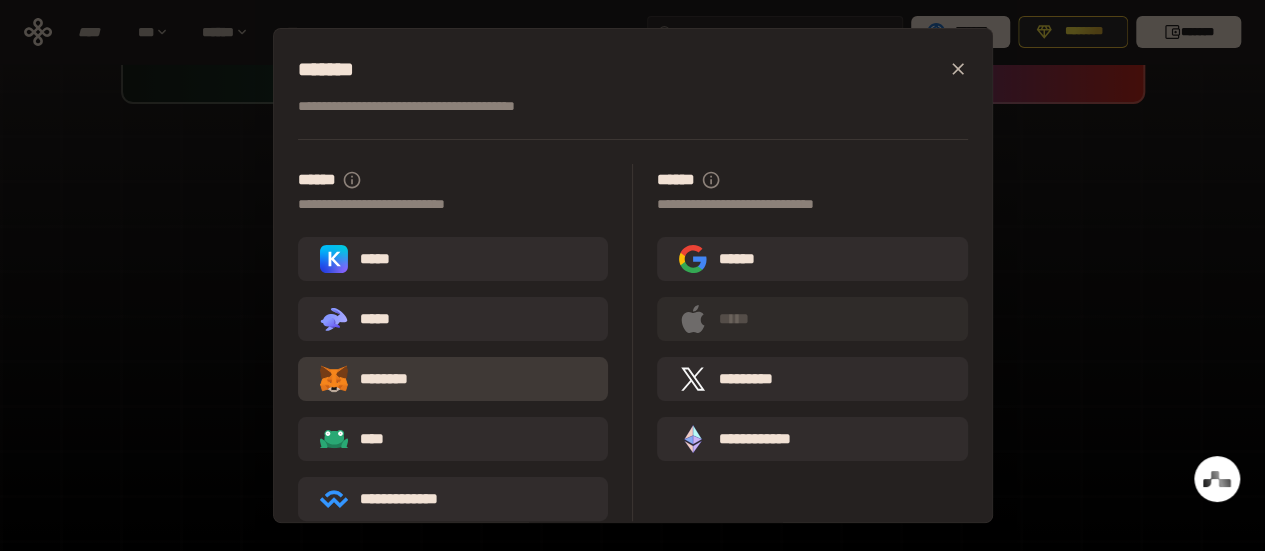 click on "********" at bounding box center [378, 379] 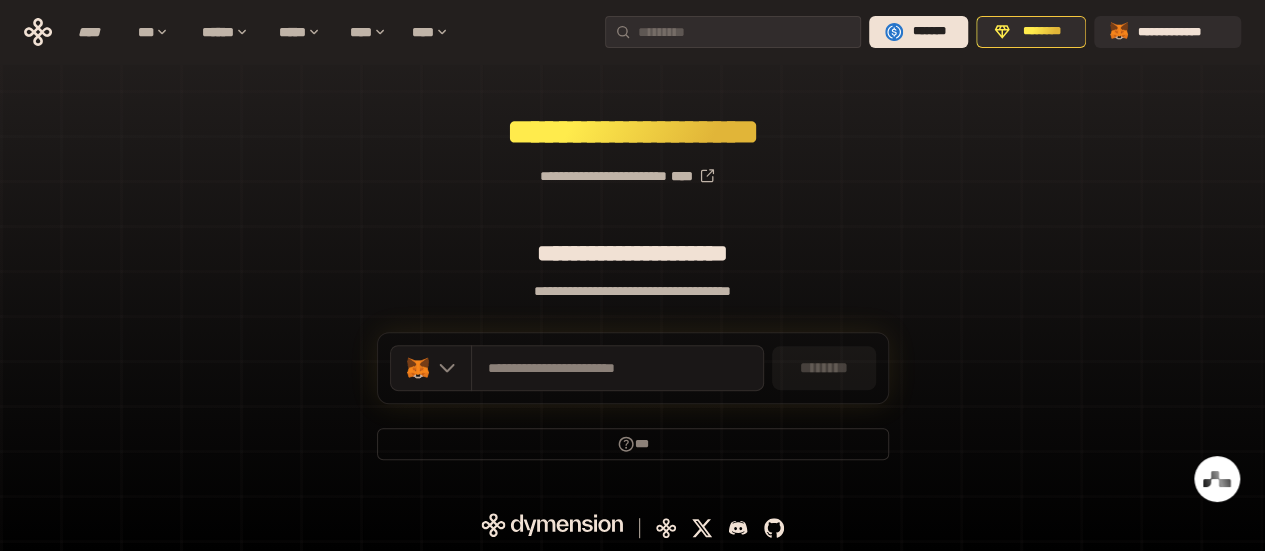 scroll, scrollTop: 0, scrollLeft: 0, axis: both 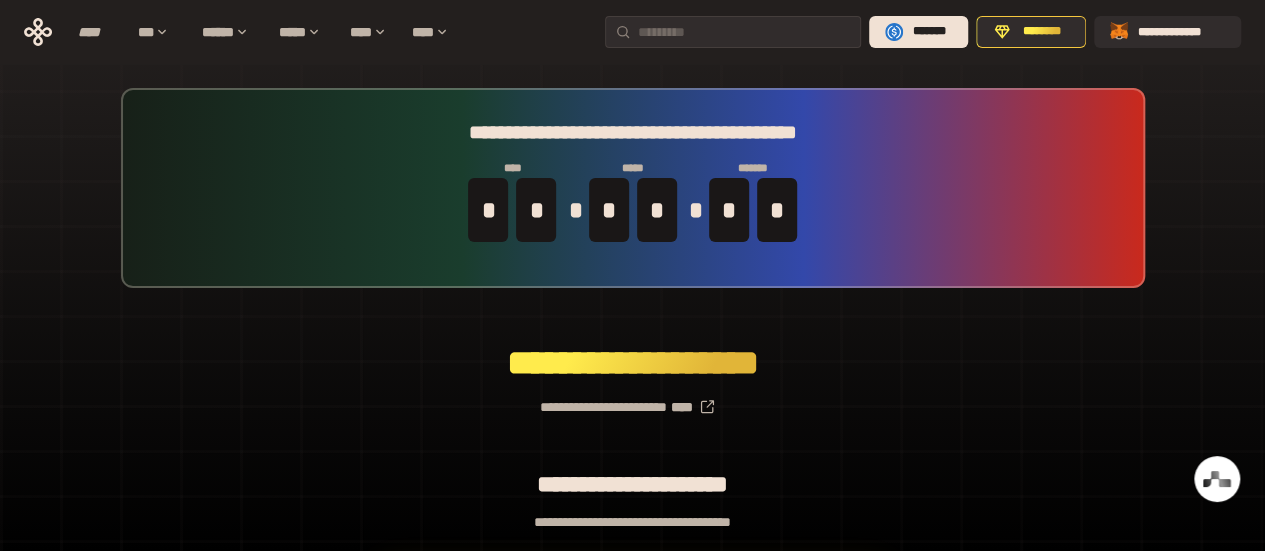 click on "**********" at bounding box center (632, 399) 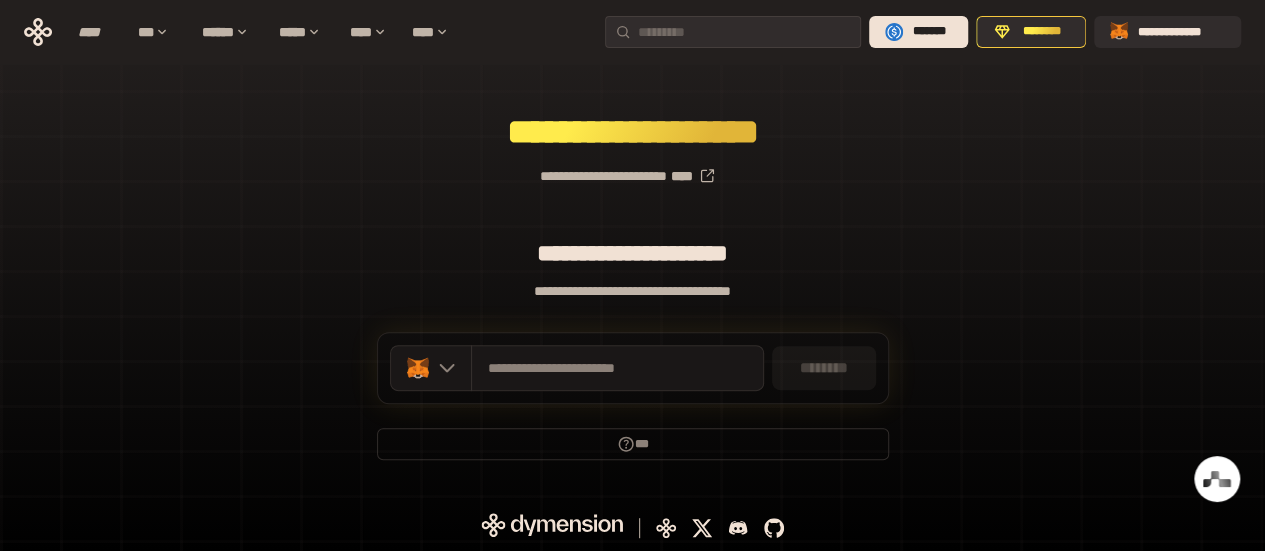 click on "********" at bounding box center [824, 368] 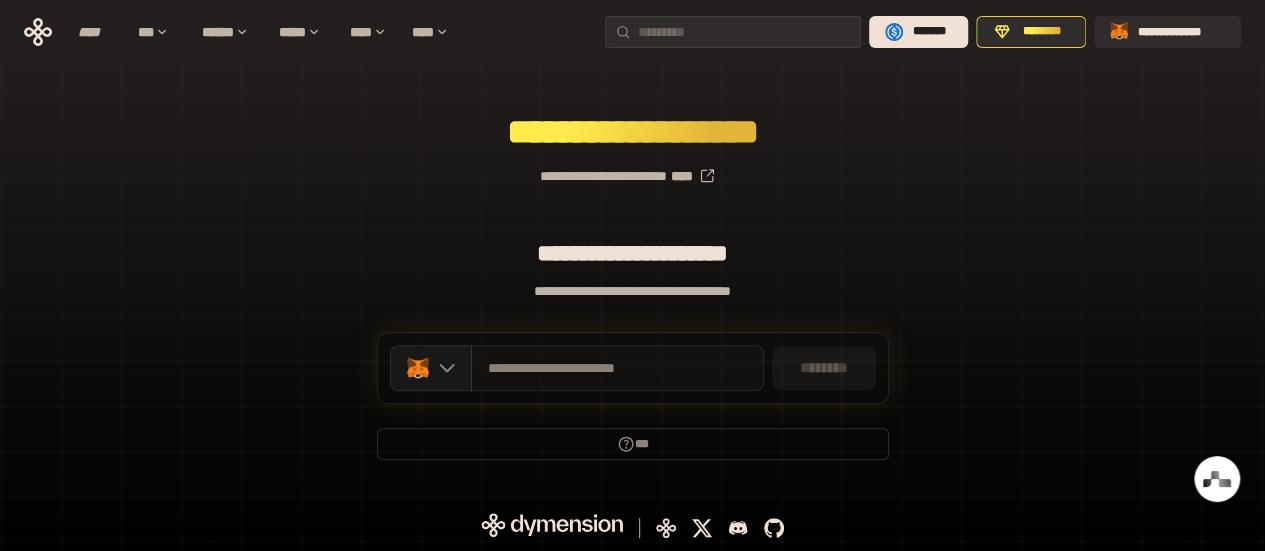 click on "**********" at bounding box center [617, 368] 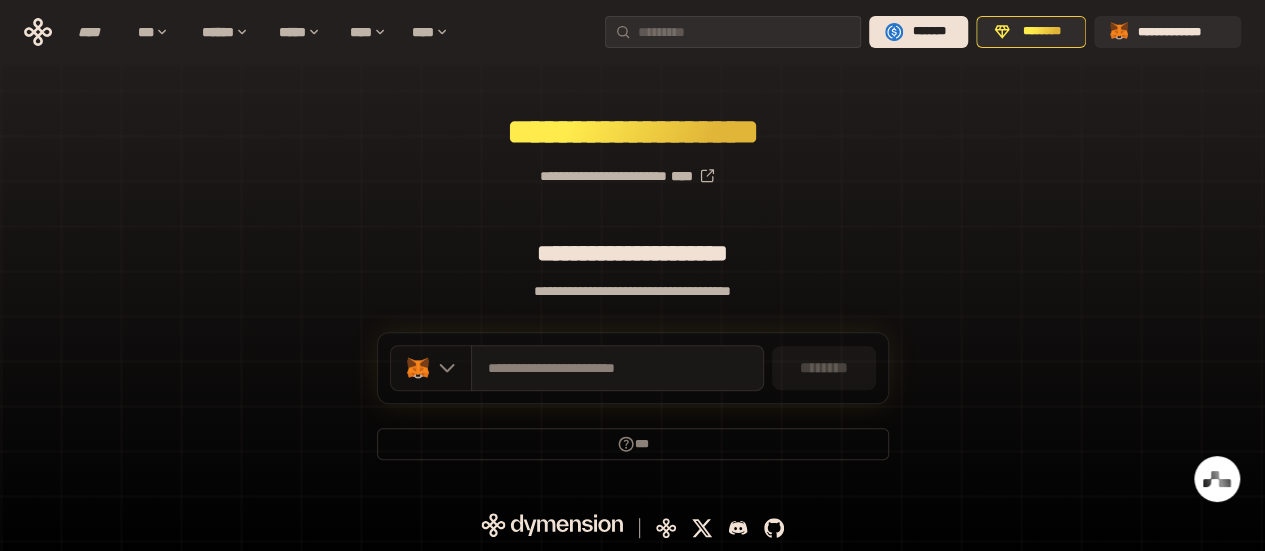 click 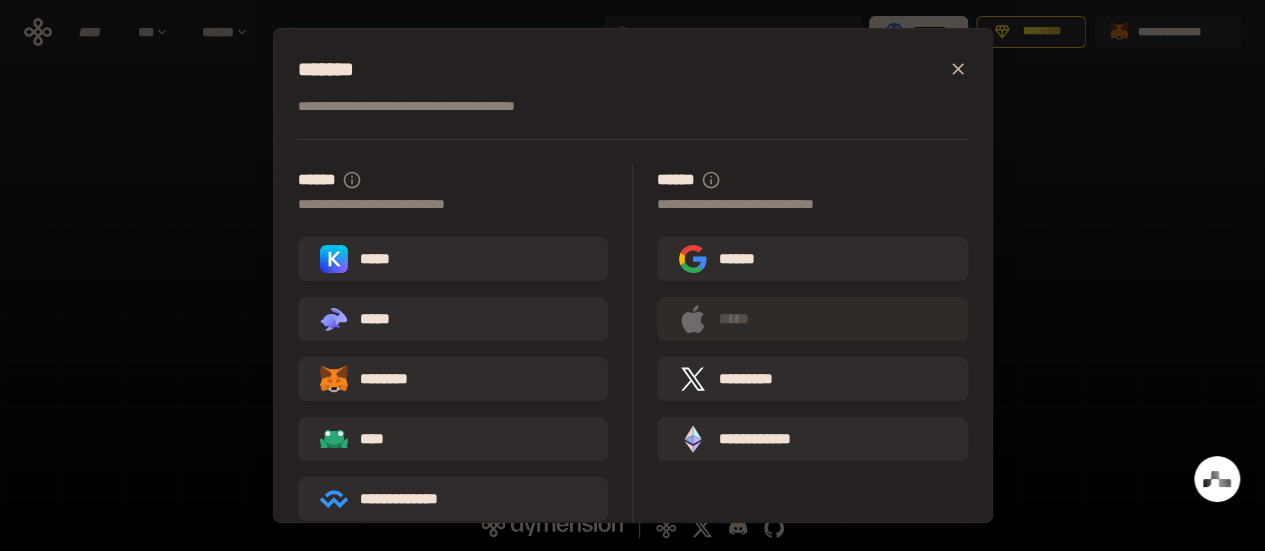 click 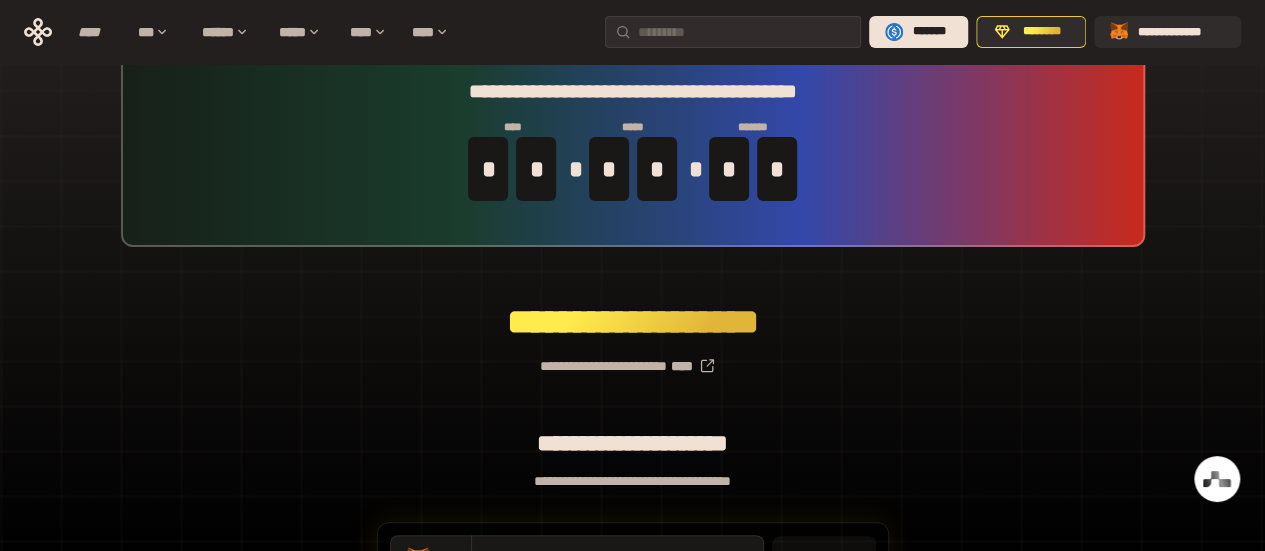 scroll, scrollTop: 0, scrollLeft: 0, axis: both 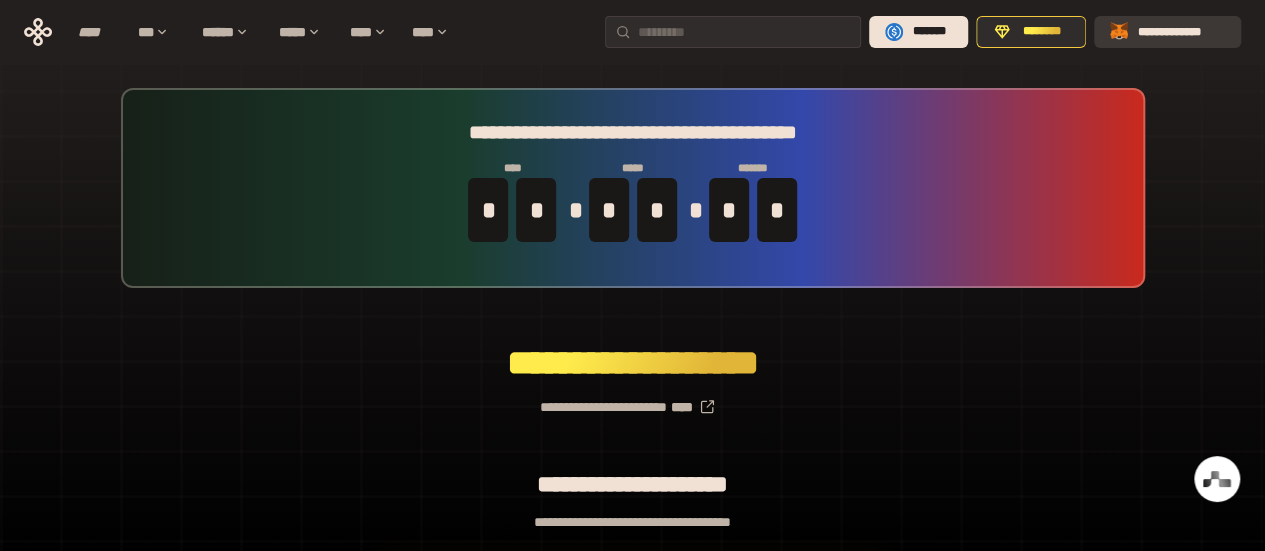 click on "**********" at bounding box center (1181, 32) 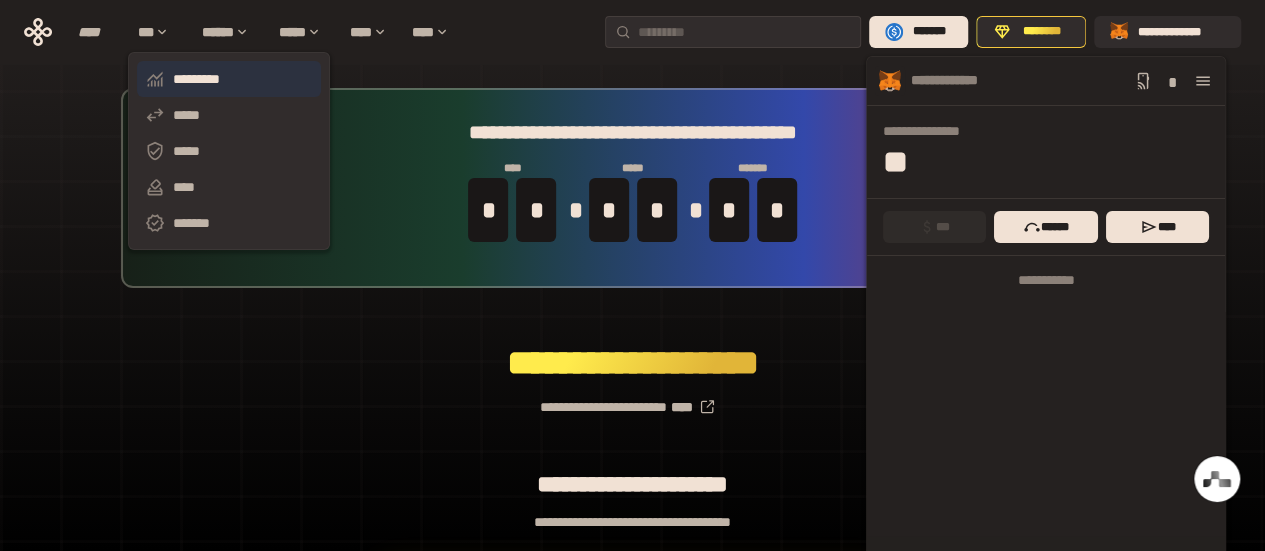 click on "*********" at bounding box center (229, 79) 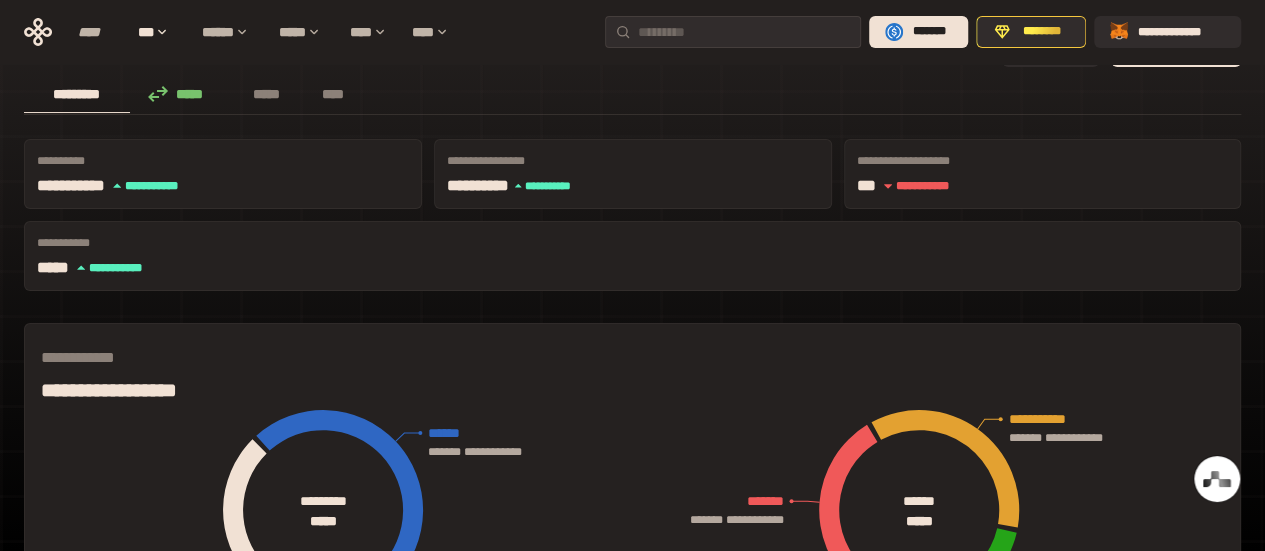 scroll, scrollTop: 0, scrollLeft: 0, axis: both 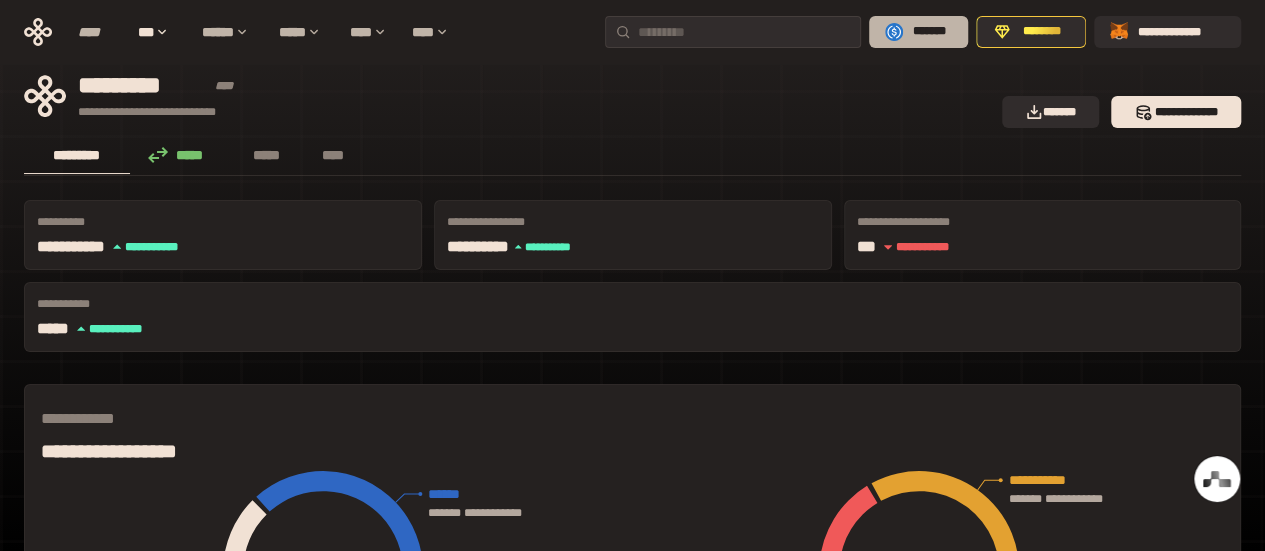 click on "*******" at bounding box center [929, 32] 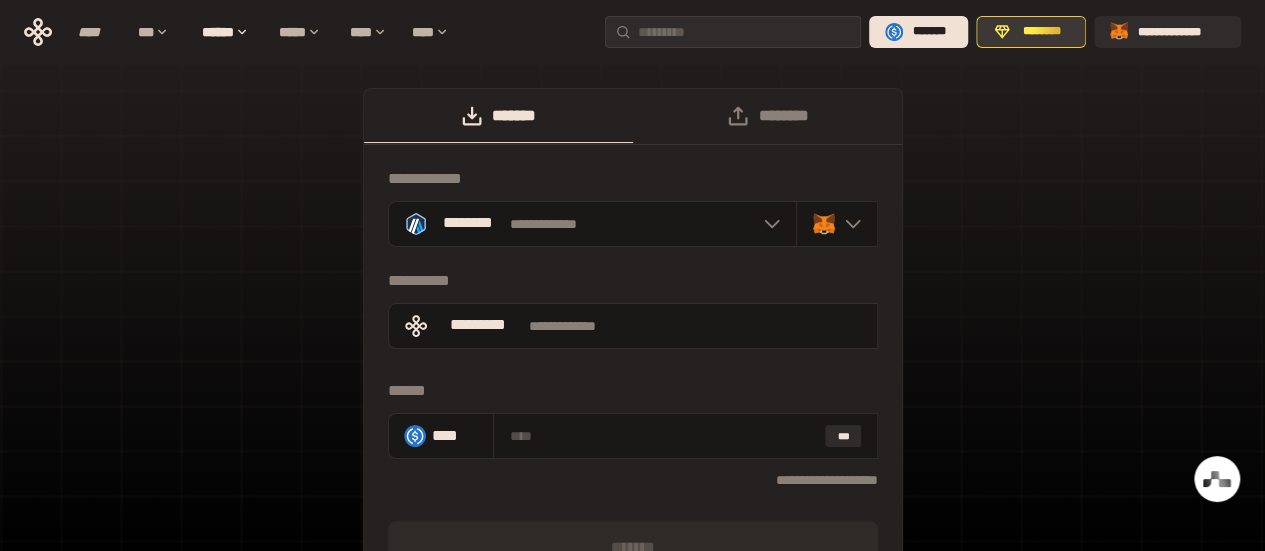 click on "********" at bounding box center (1042, 32) 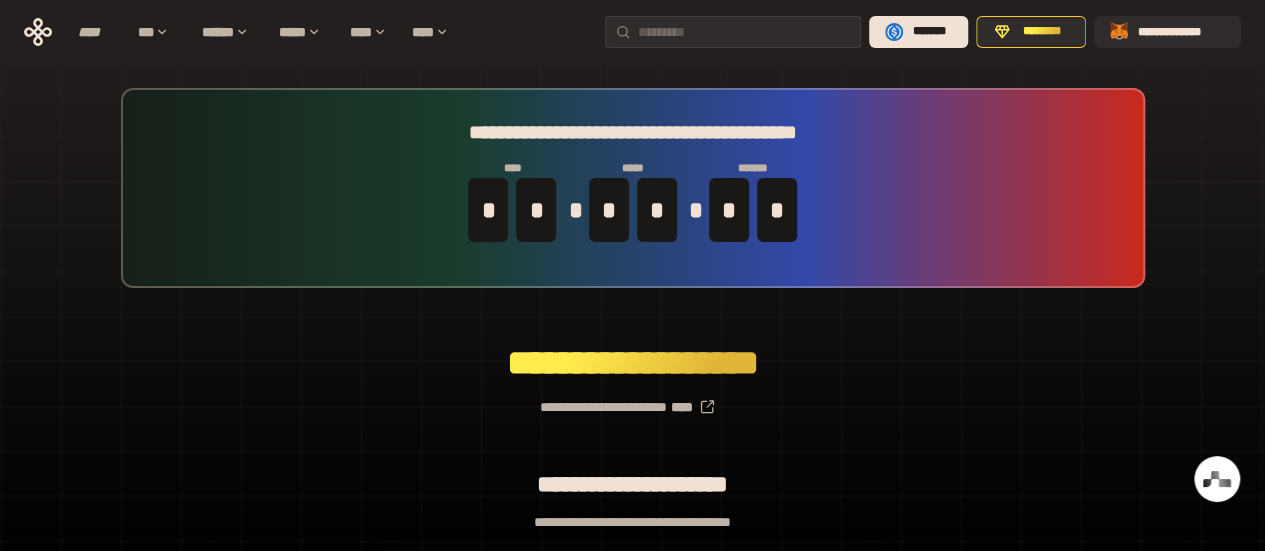 scroll, scrollTop: 231, scrollLeft: 0, axis: vertical 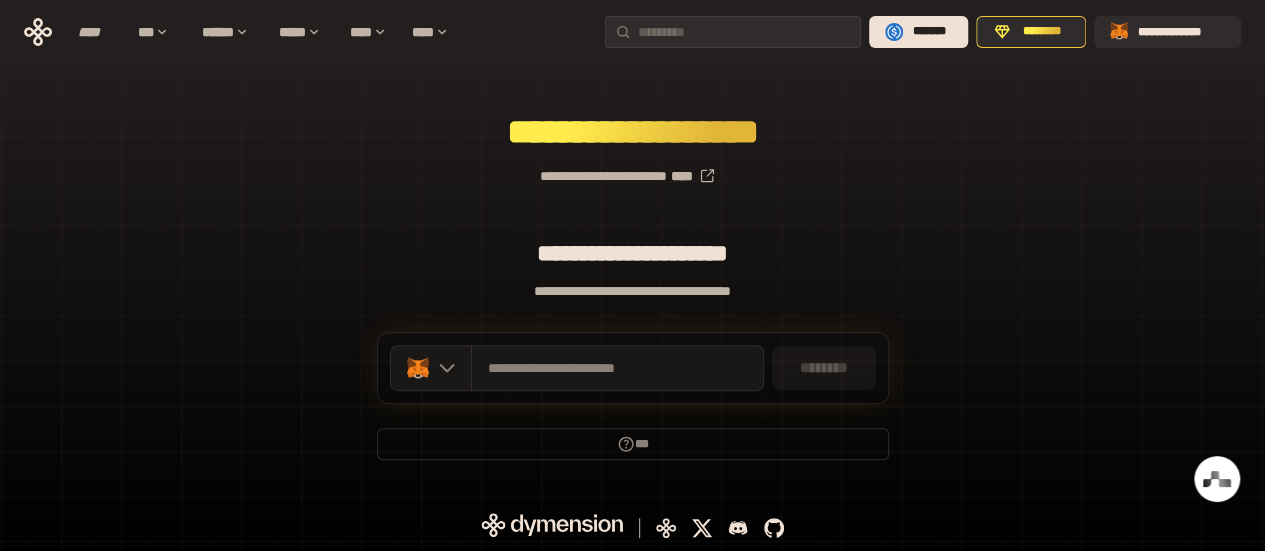 click on "********" at bounding box center [824, 368] 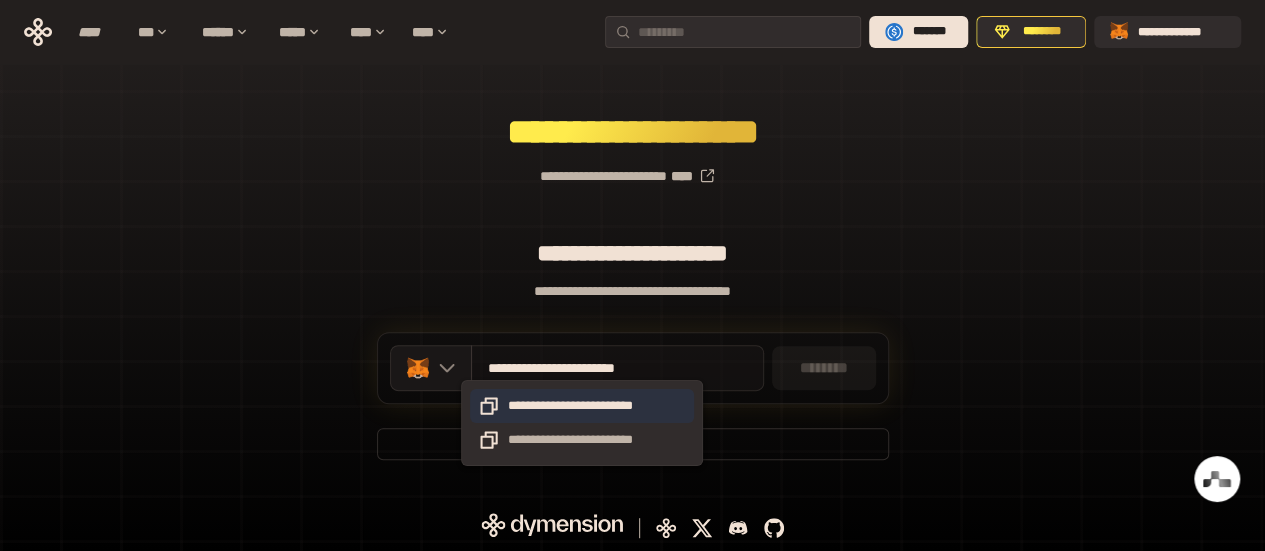 click on "**********" at bounding box center [582, 406] 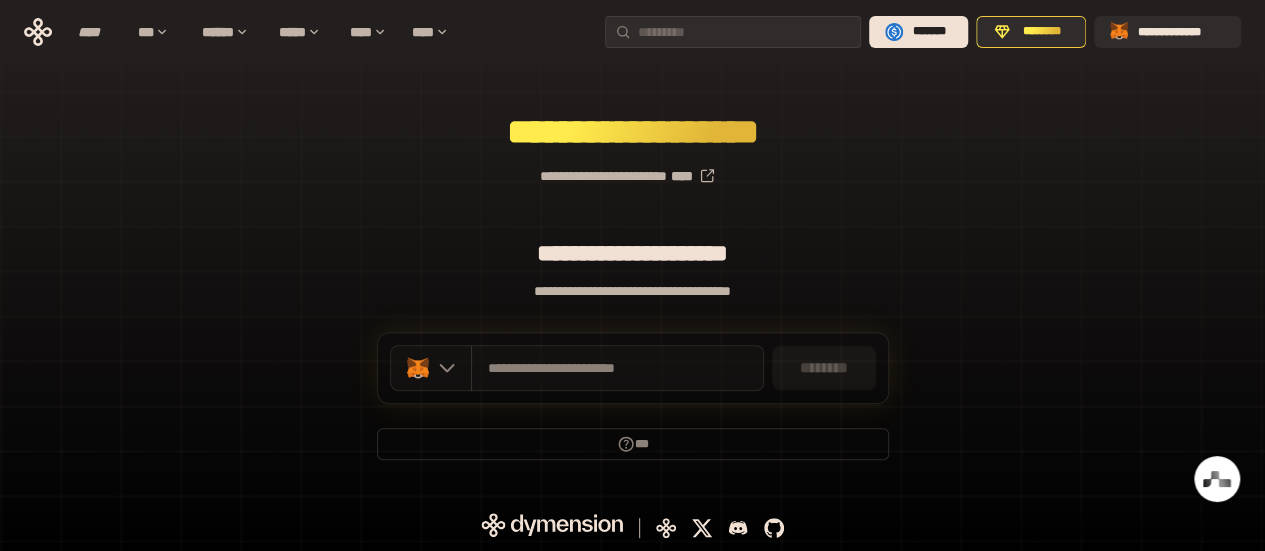 click at bounding box center [431, 368] 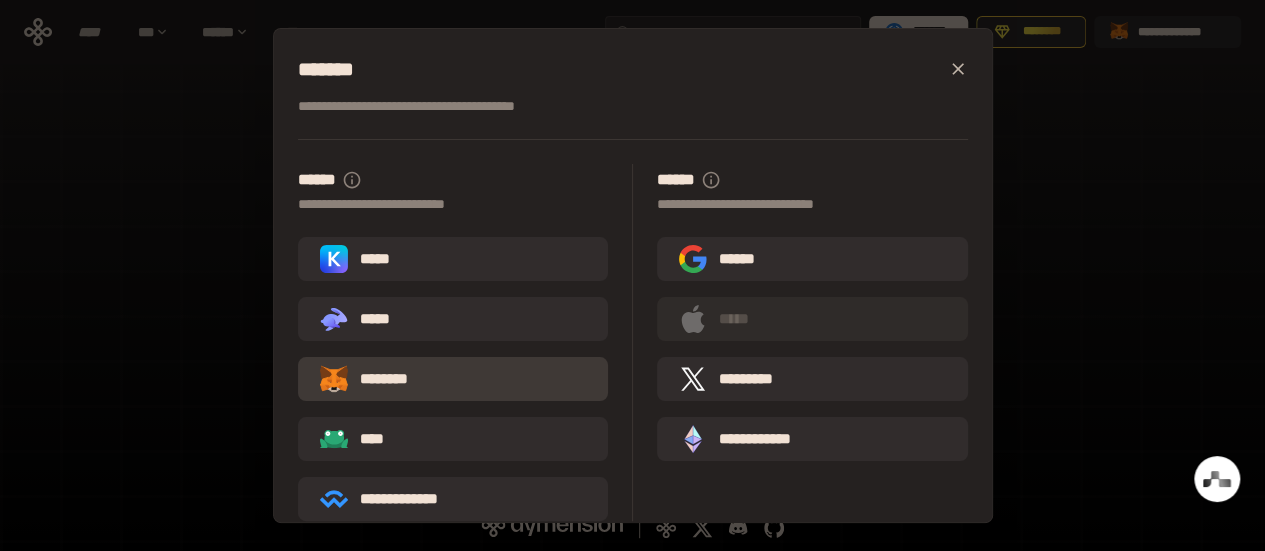 click on "********" at bounding box center [453, 379] 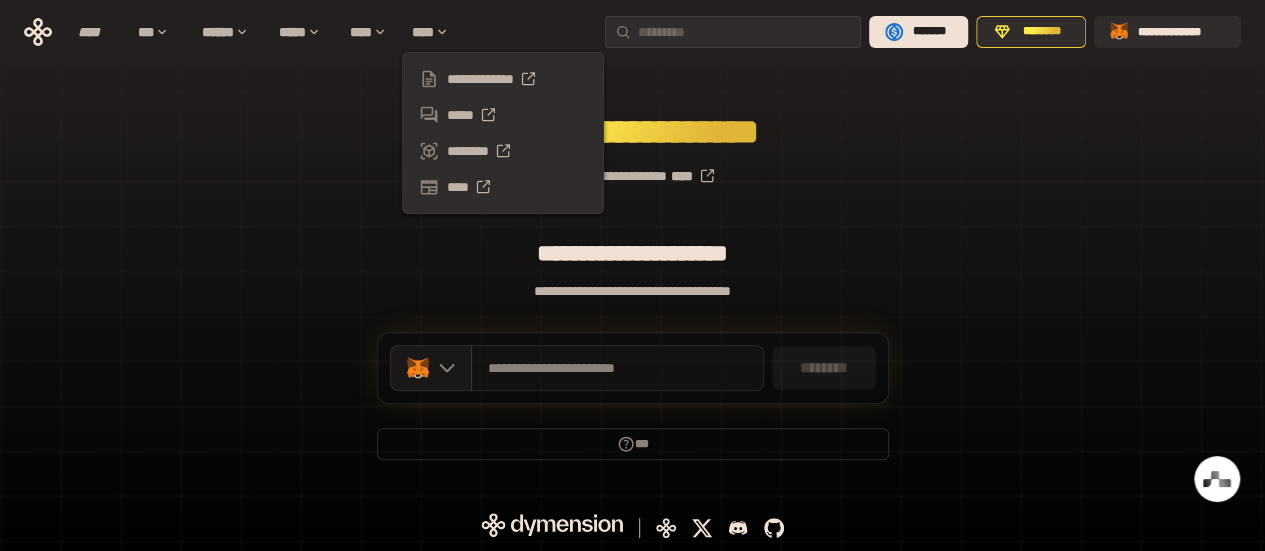 scroll, scrollTop: 0, scrollLeft: 0, axis: both 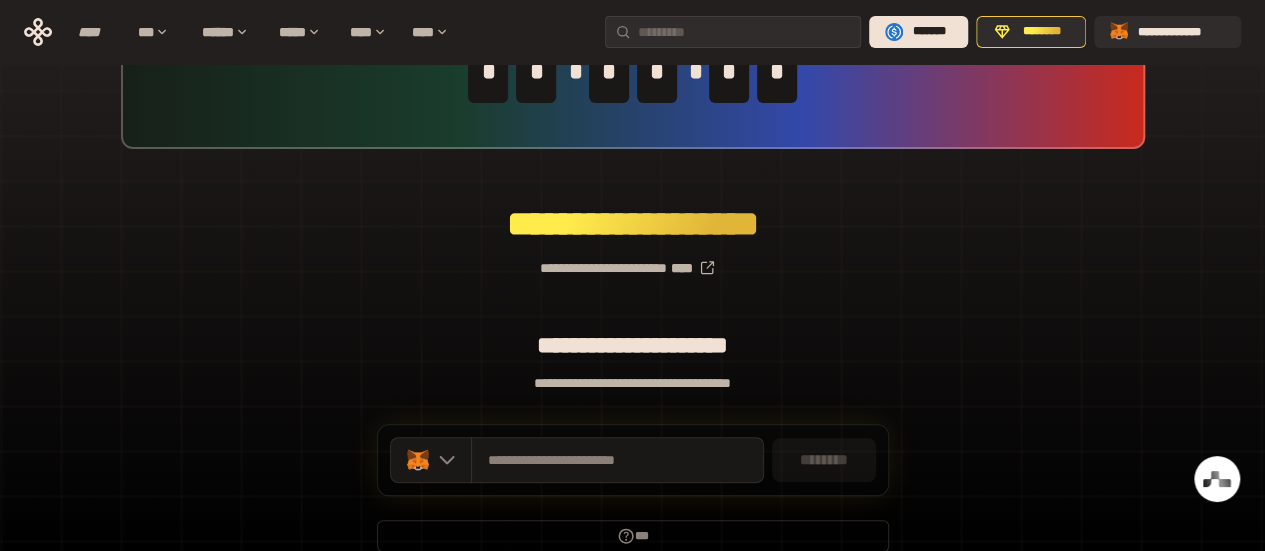 drag, startPoint x: 805, startPoint y: 464, endPoint x: 966, endPoint y: 336, distance: 205.6818 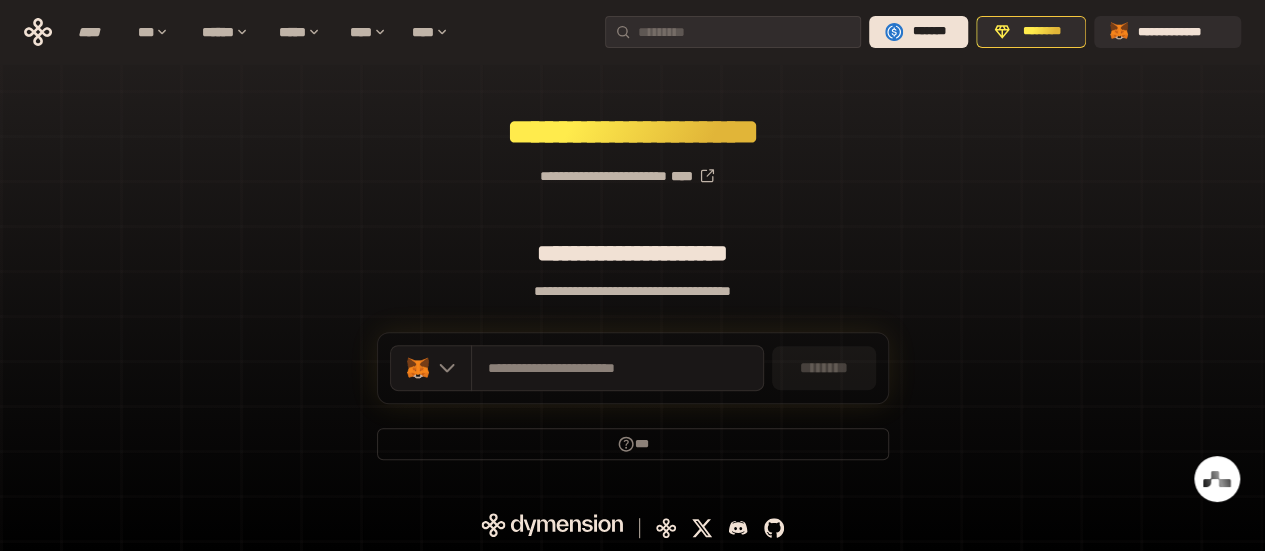scroll, scrollTop: 0, scrollLeft: 0, axis: both 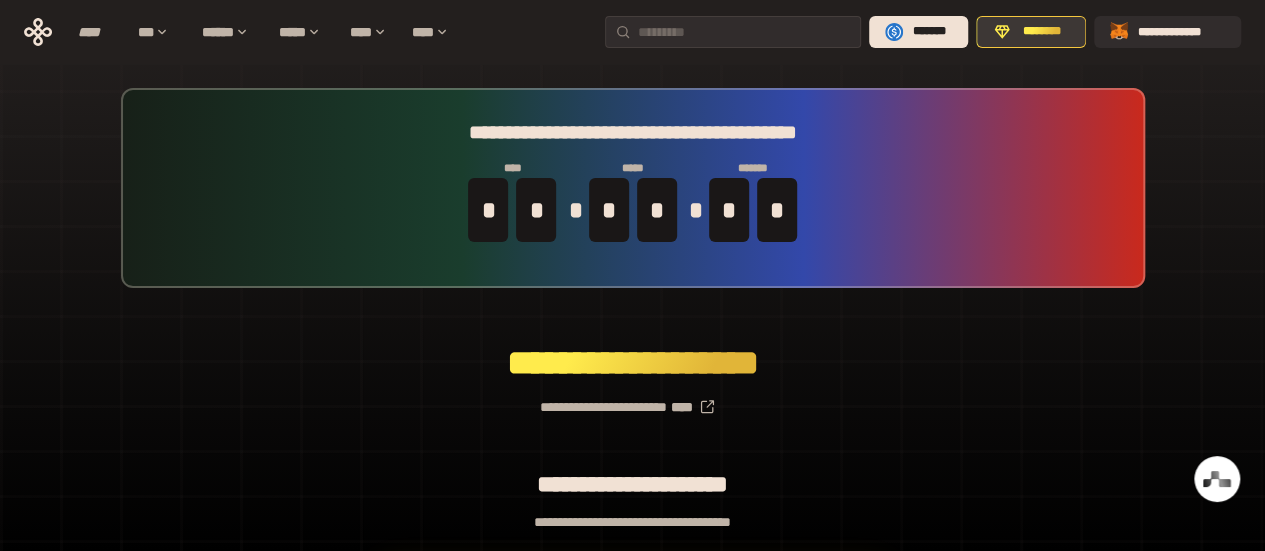 click on "********" at bounding box center (1042, 32) 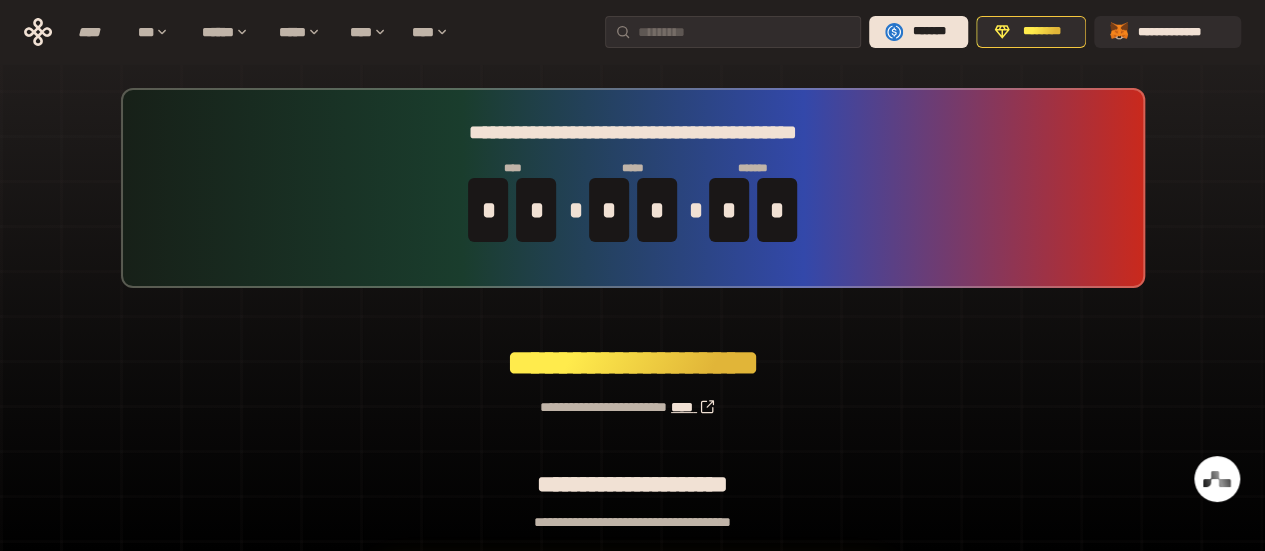click 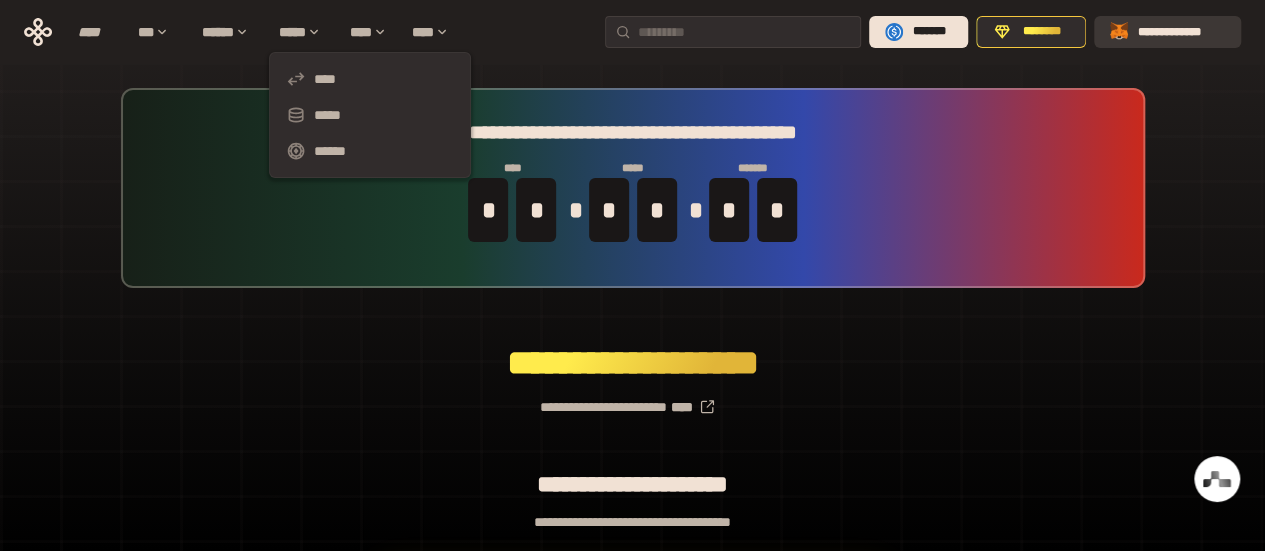 click on "**********" at bounding box center [1181, 32] 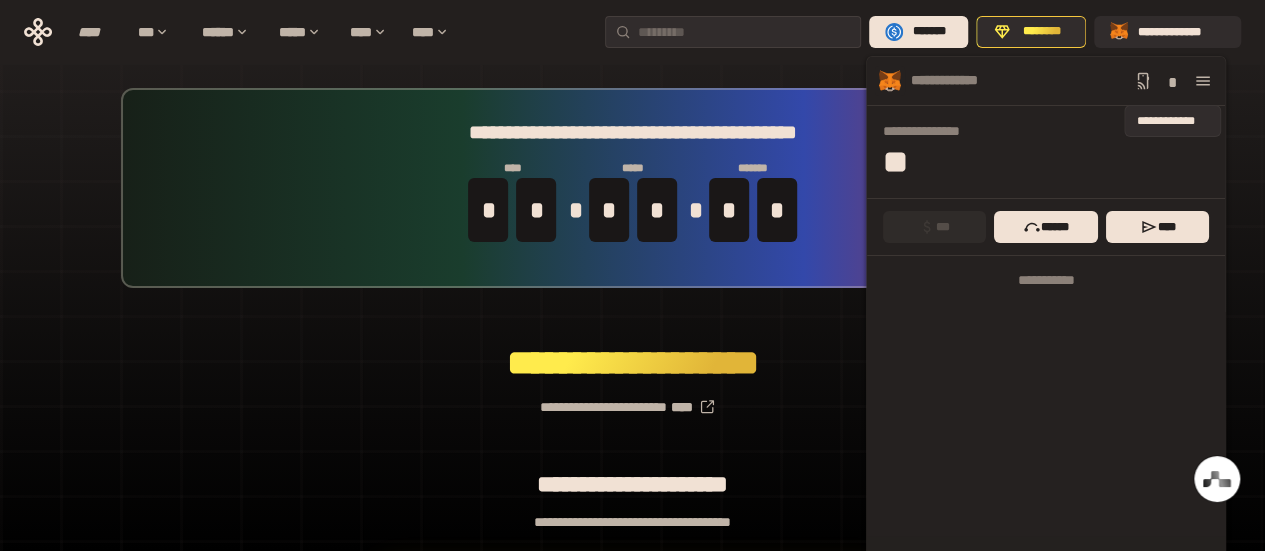 click on "*" at bounding box center (1173, 81) 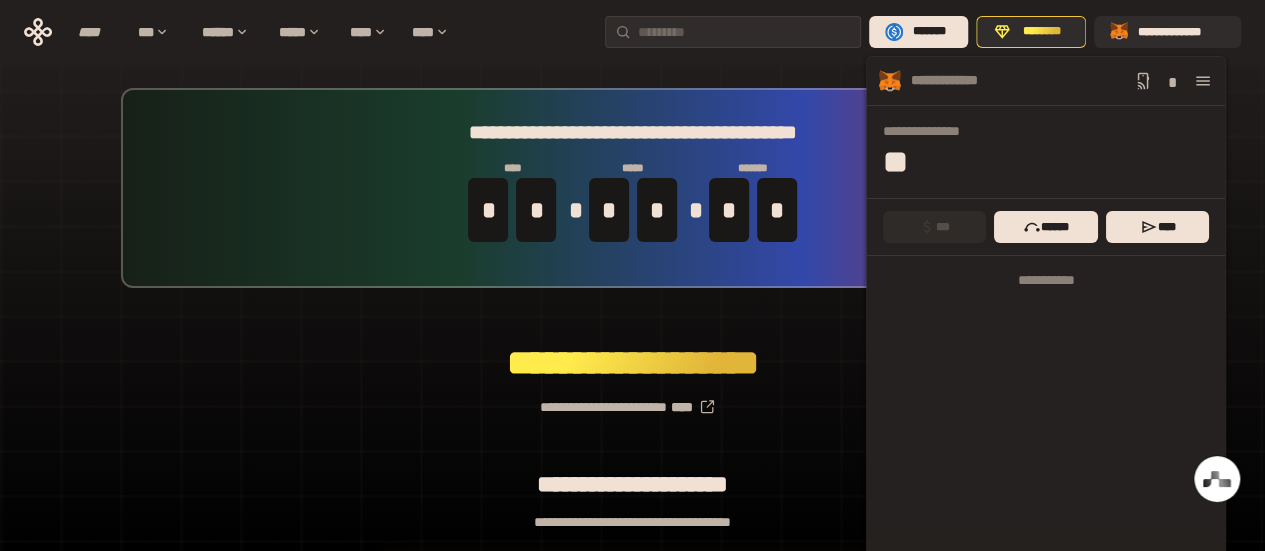 click 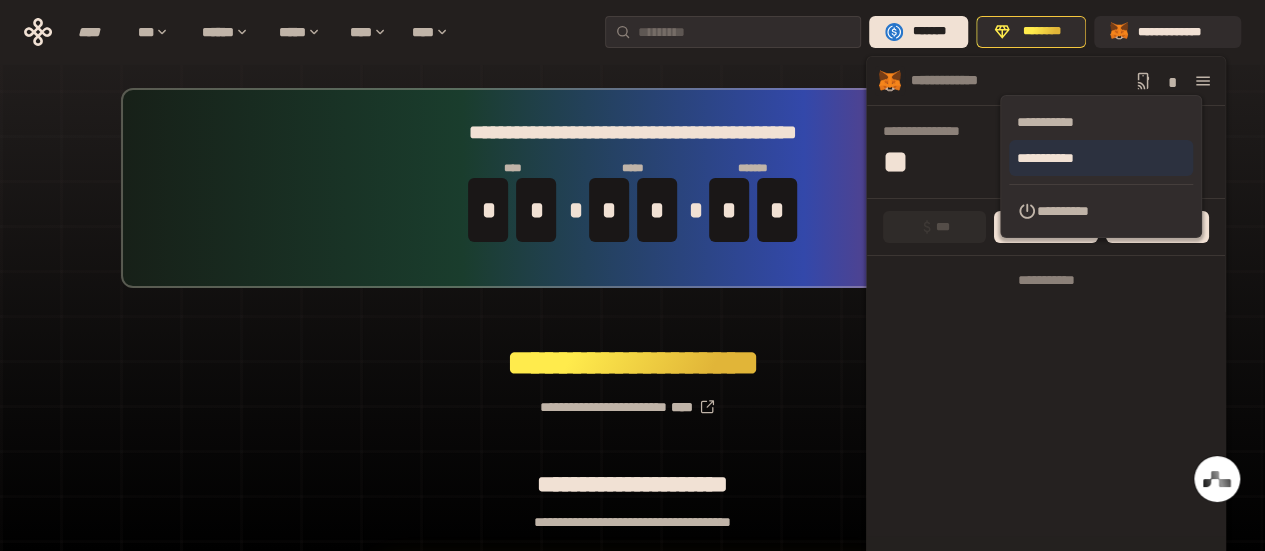 click on "**********" at bounding box center [1101, 158] 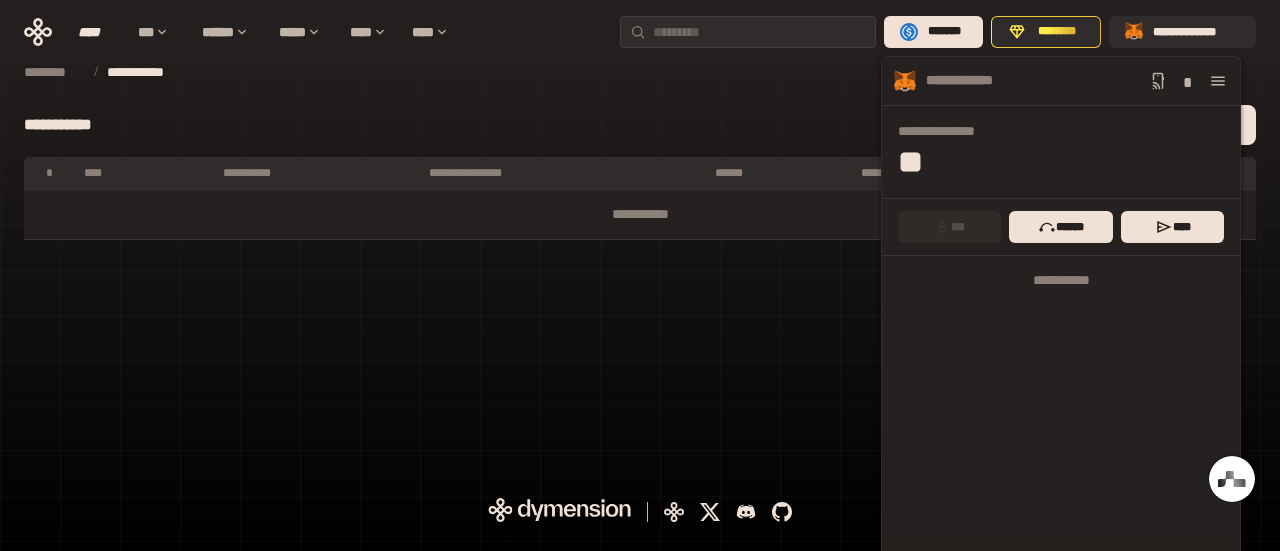 click 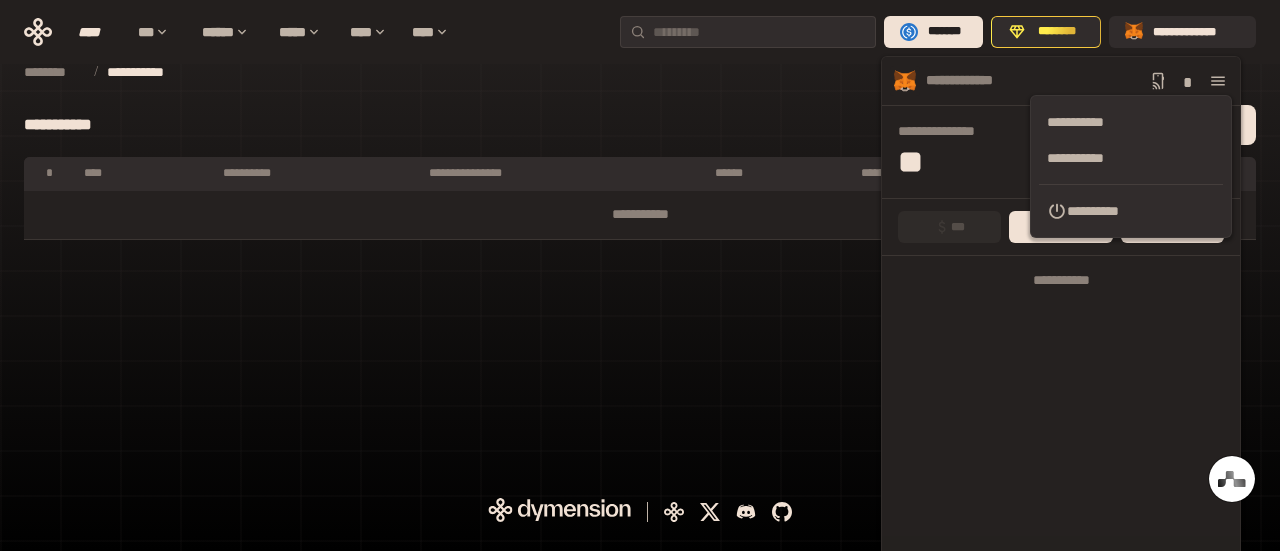 click on "**********" at bounding box center [1061, 416] 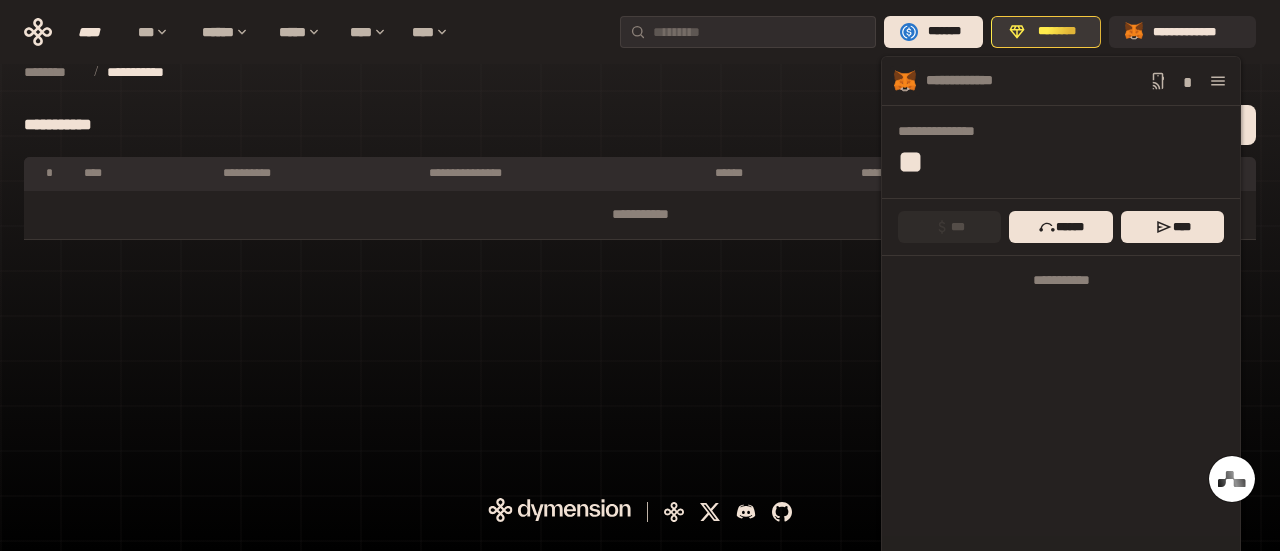click on "********" at bounding box center (1057, 32) 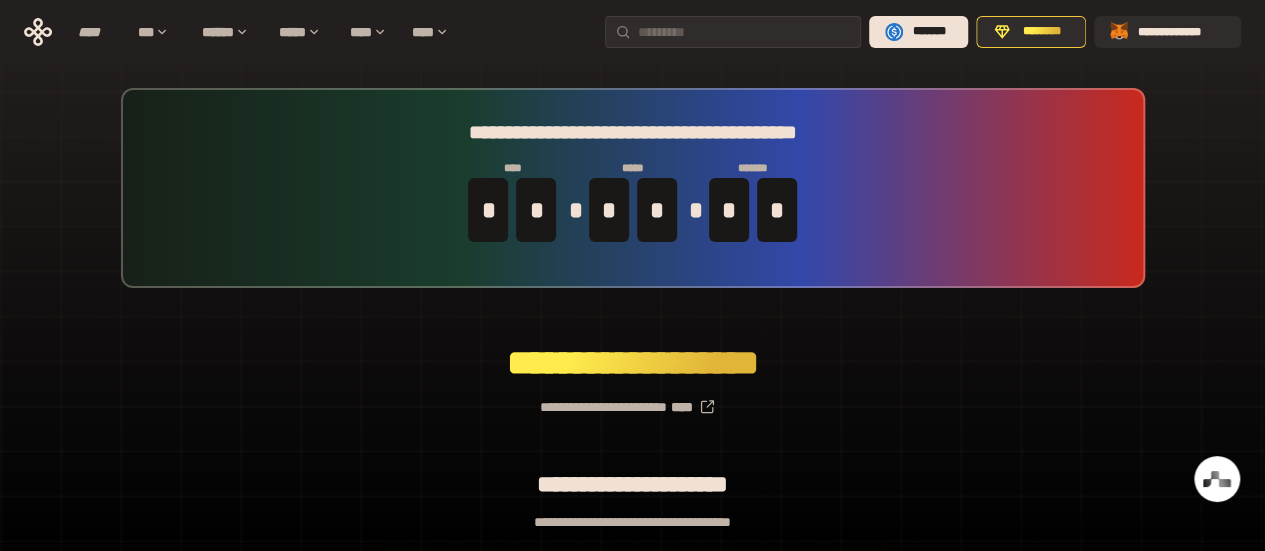 scroll, scrollTop: 231, scrollLeft: 0, axis: vertical 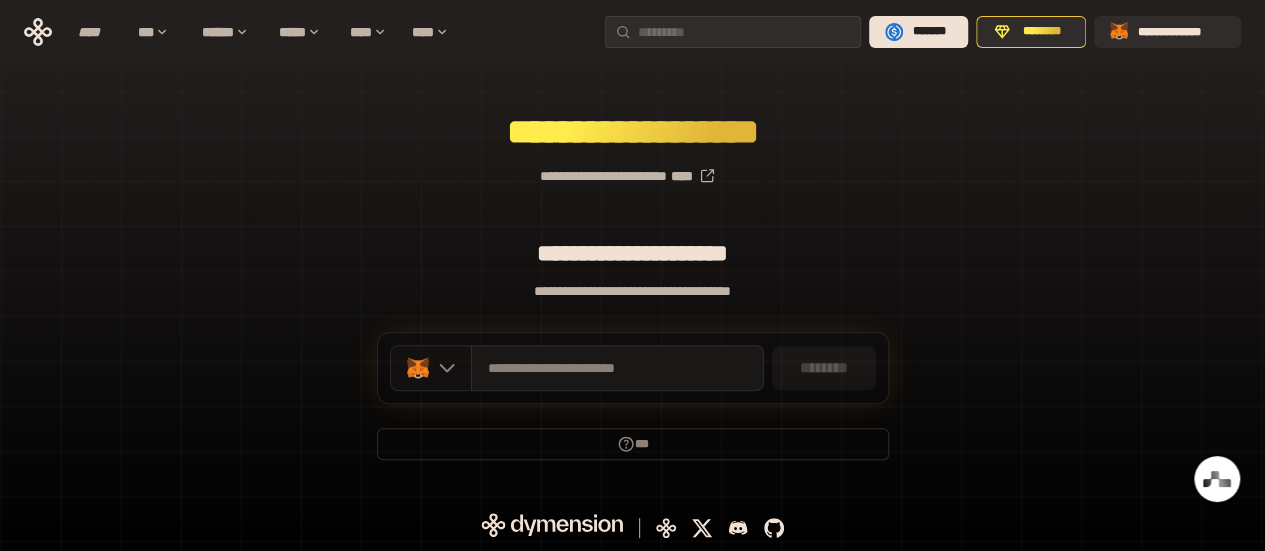 click 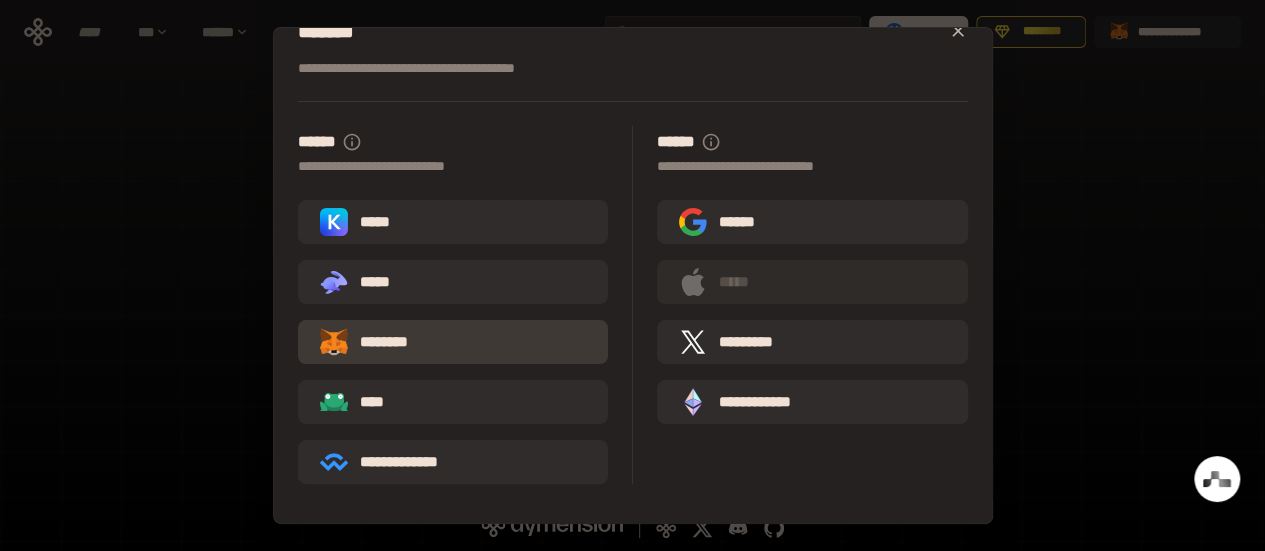 scroll, scrollTop: 36, scrollLeft: 0, axis: vertical 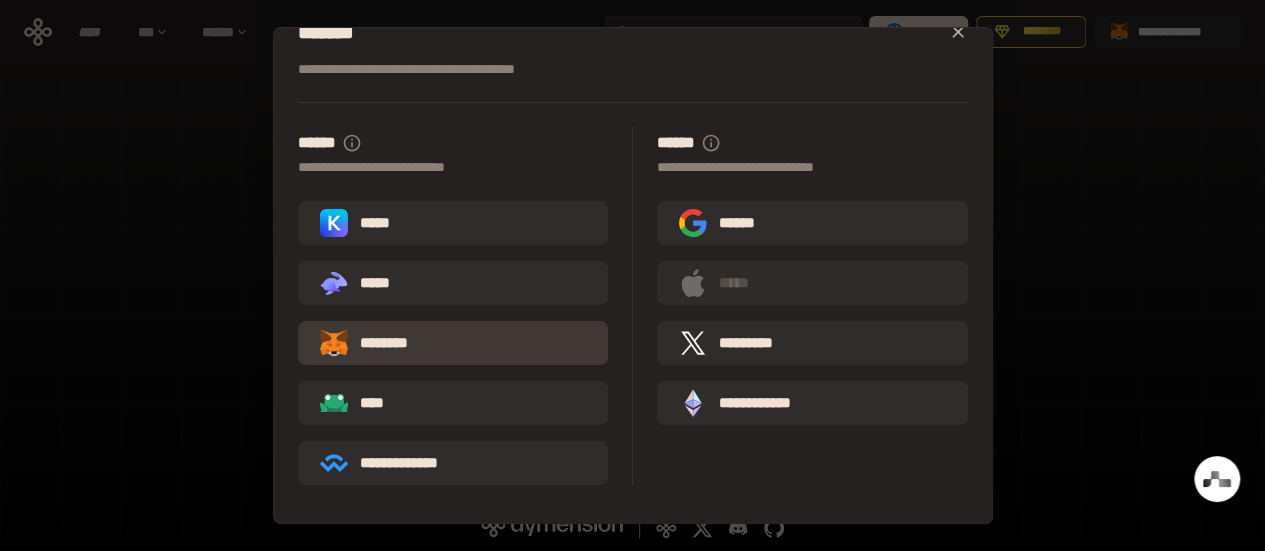 click on "********" at bounding box center [378, 343] 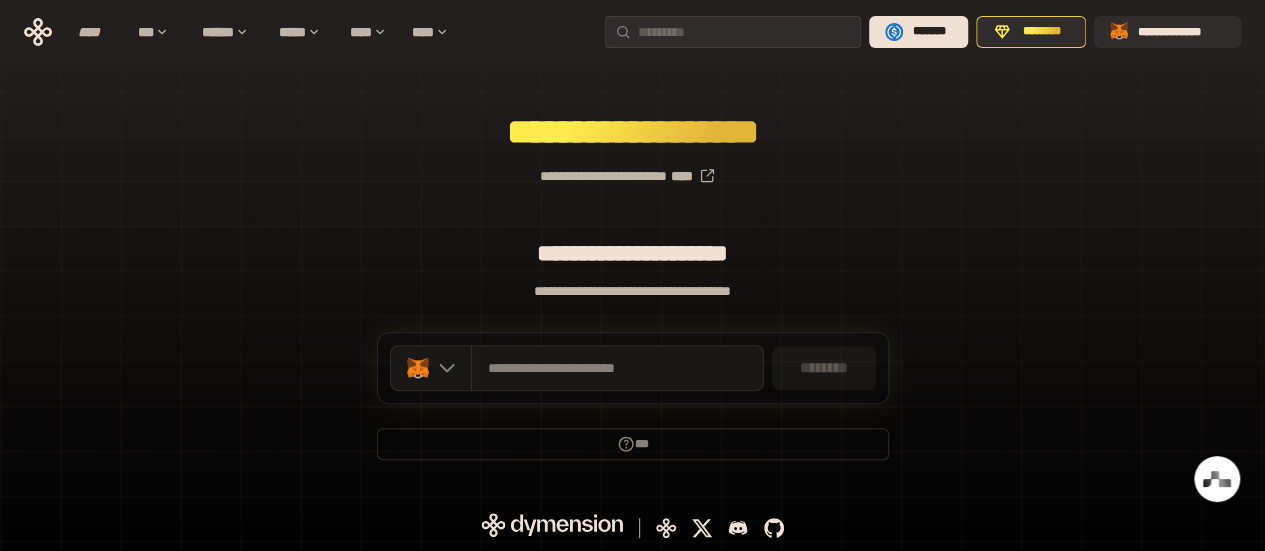 scroll, scrollTop: 0, scrollLeft: 0, axis: both 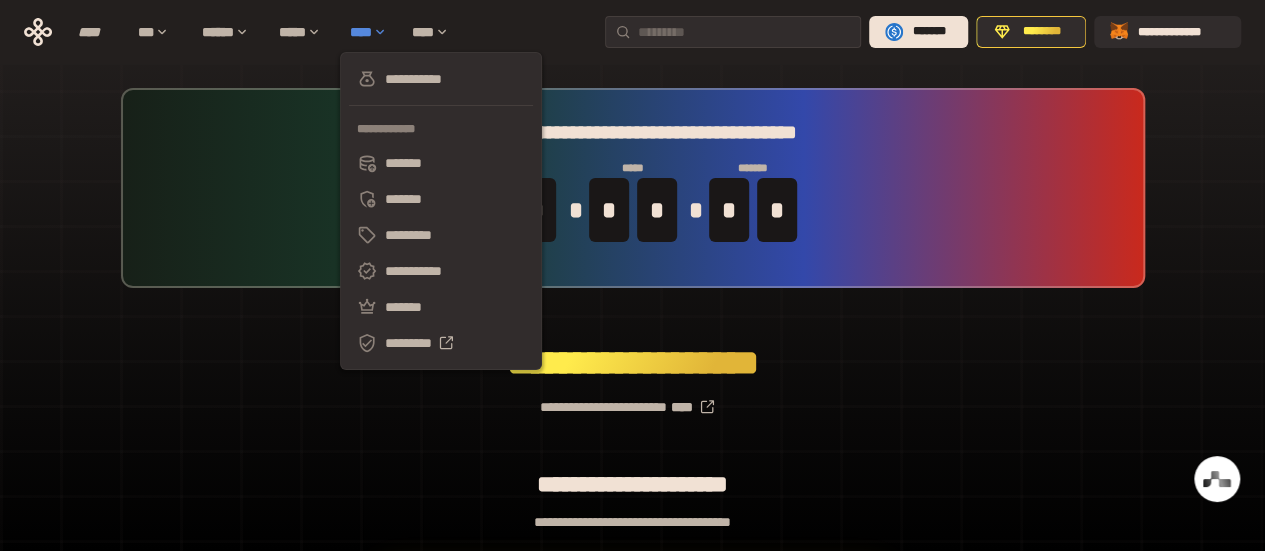 click 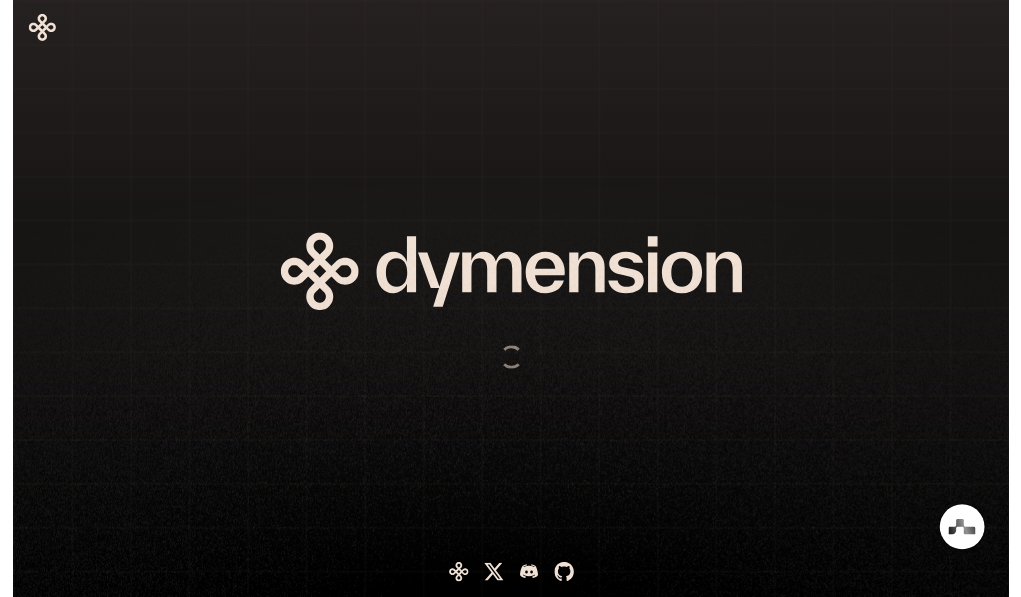 scroll, scrollTop: 0, scrollLeft: 0, axis: both 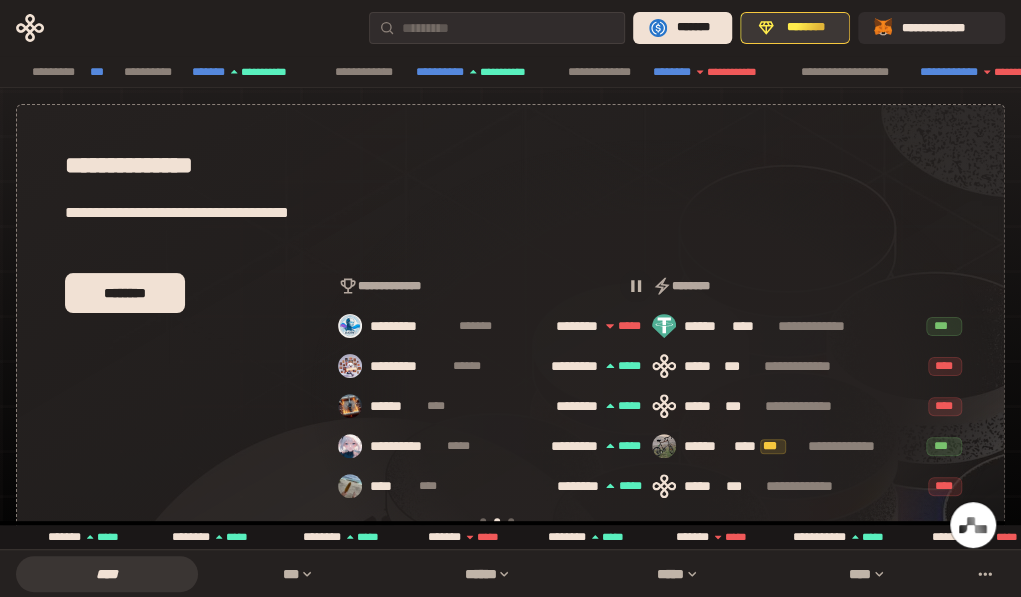 click on "********" at bounding box center [806, 28] 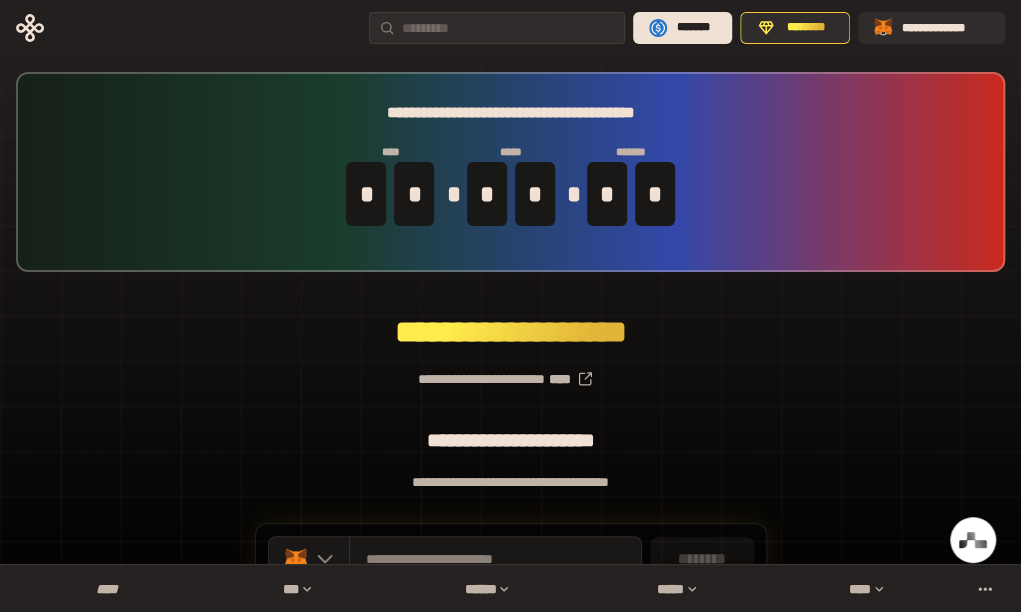 scroll, scrollTop: 170, scrollLeft: 0, axis: vertical 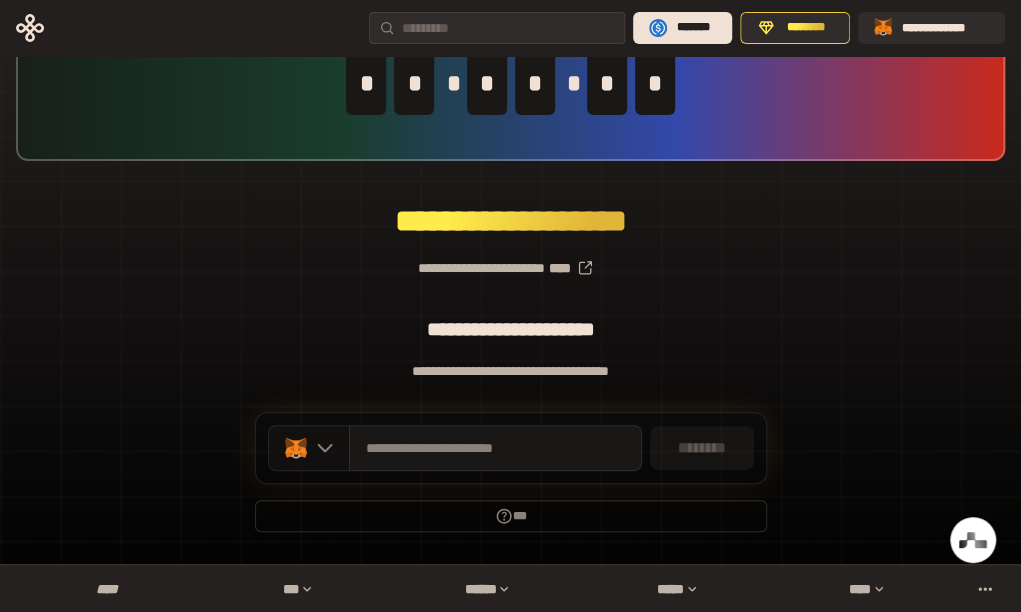 click 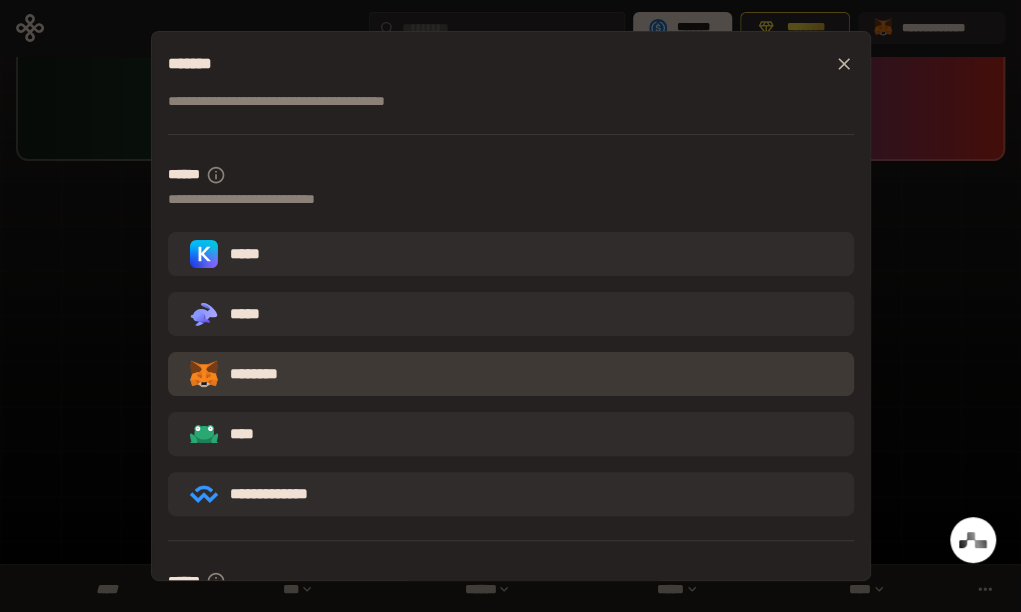 click on "********" at bounding box center (248, 374) 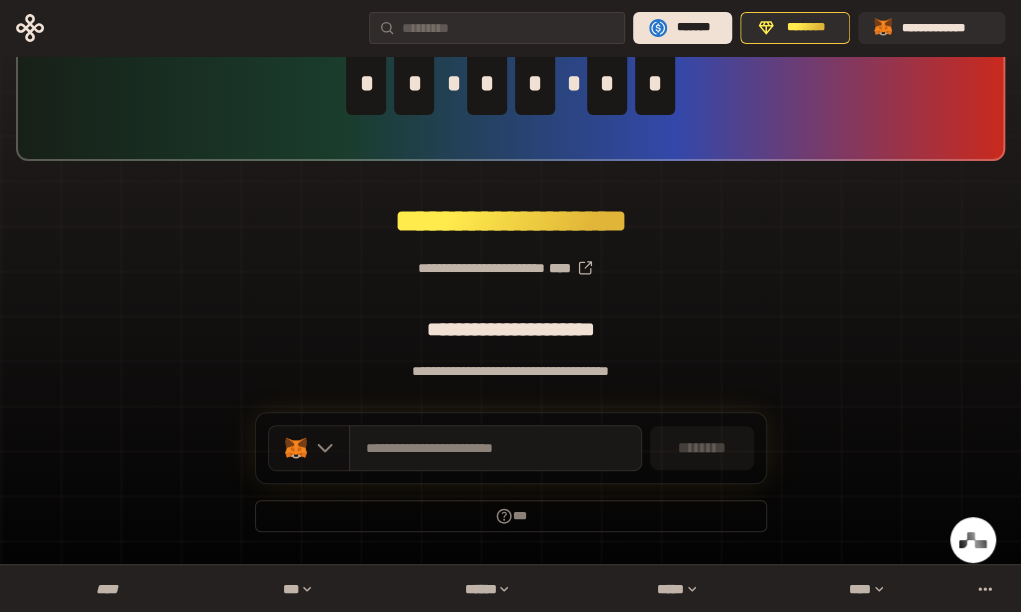 click at bounding box center [309, 448] 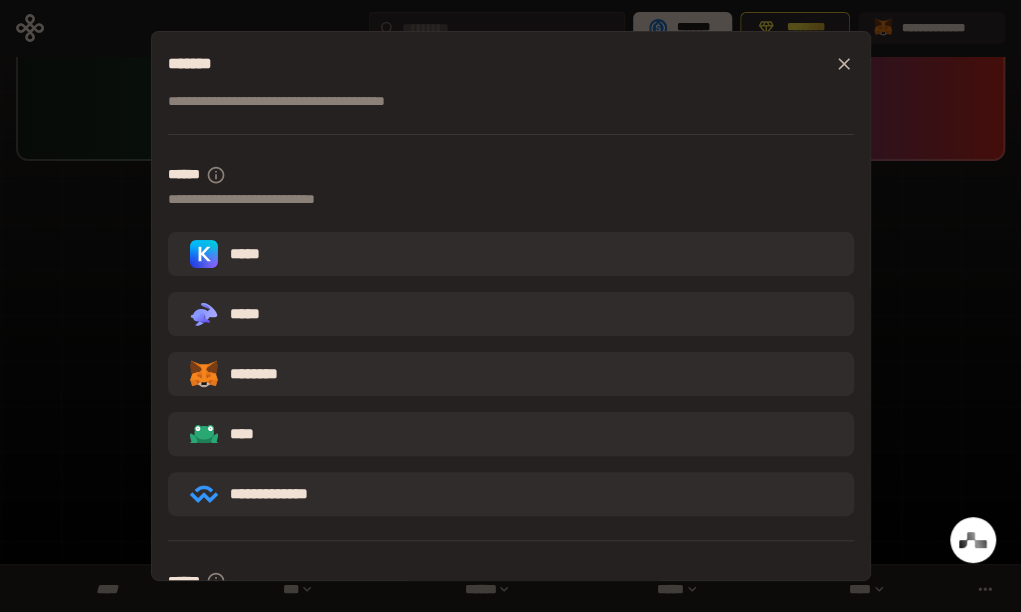 drag, startPoint x: 325, startPoint y: 427, endPoint x: 459, endPoint y: 416, distance: 134.45073 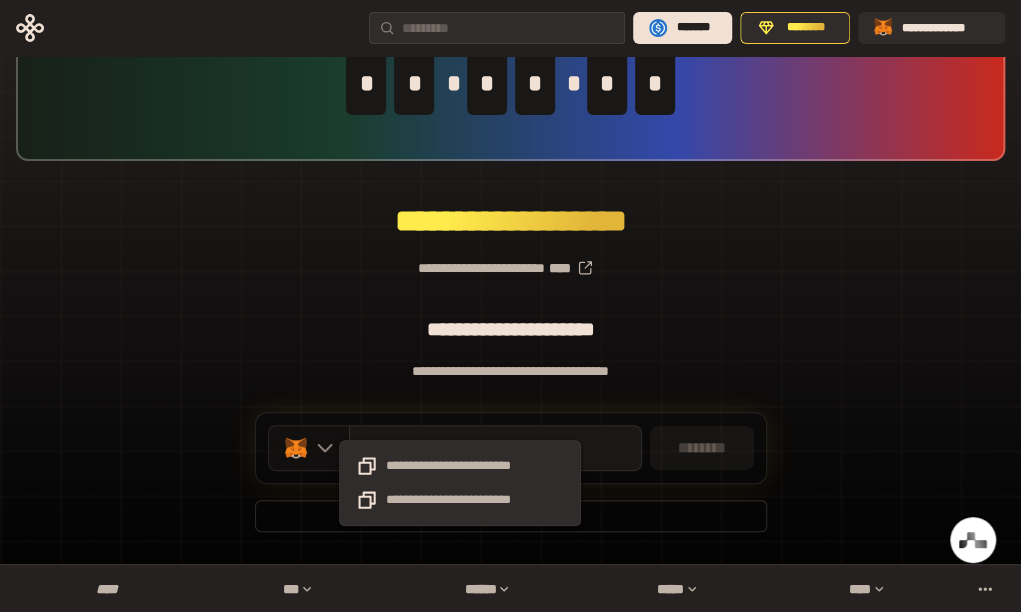 click 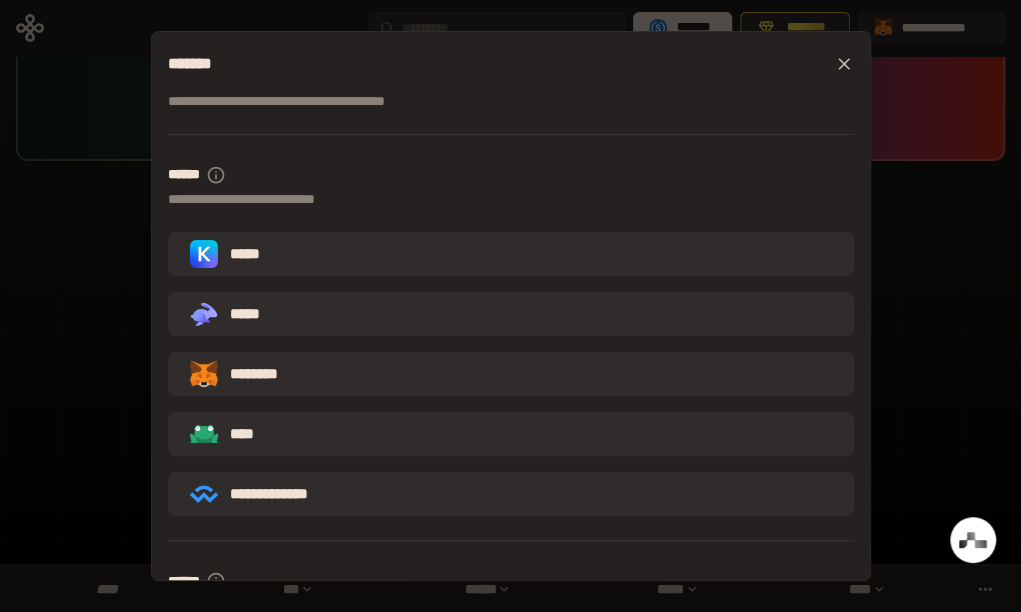 click on "******" at bounding box center [236, 661] 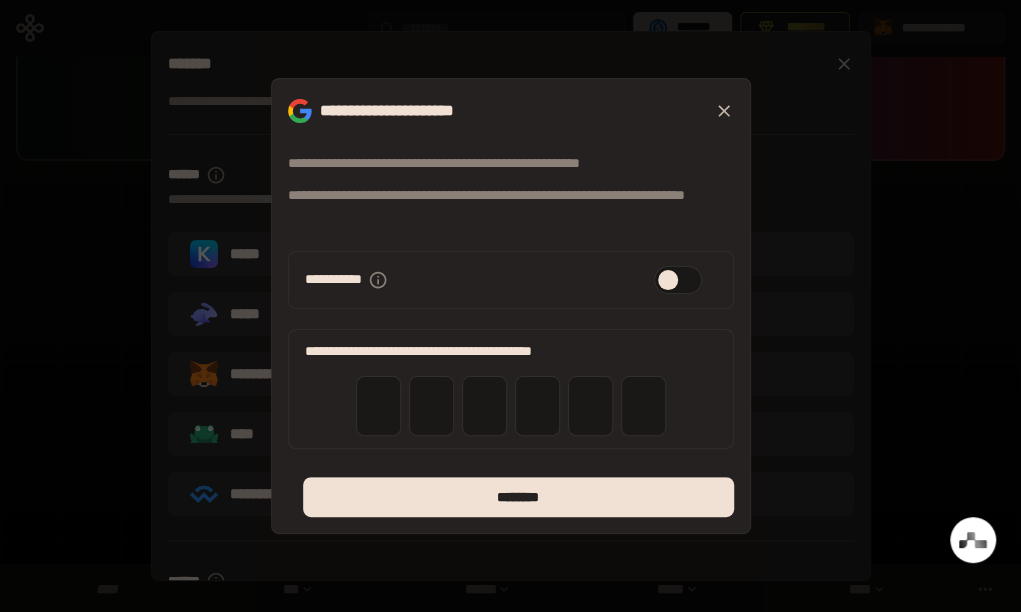 click at bounding box center (678, 280) 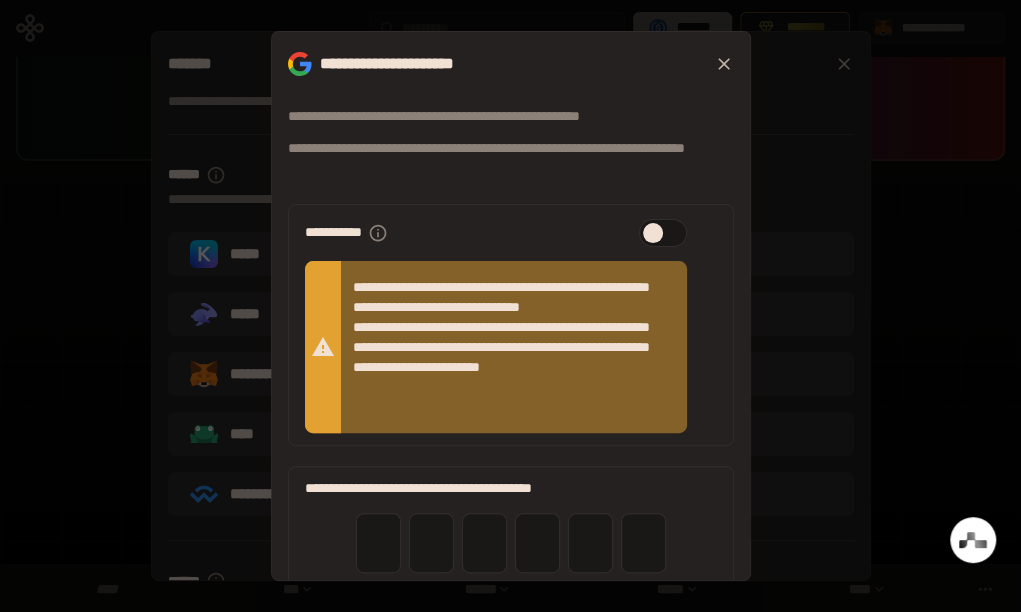 click 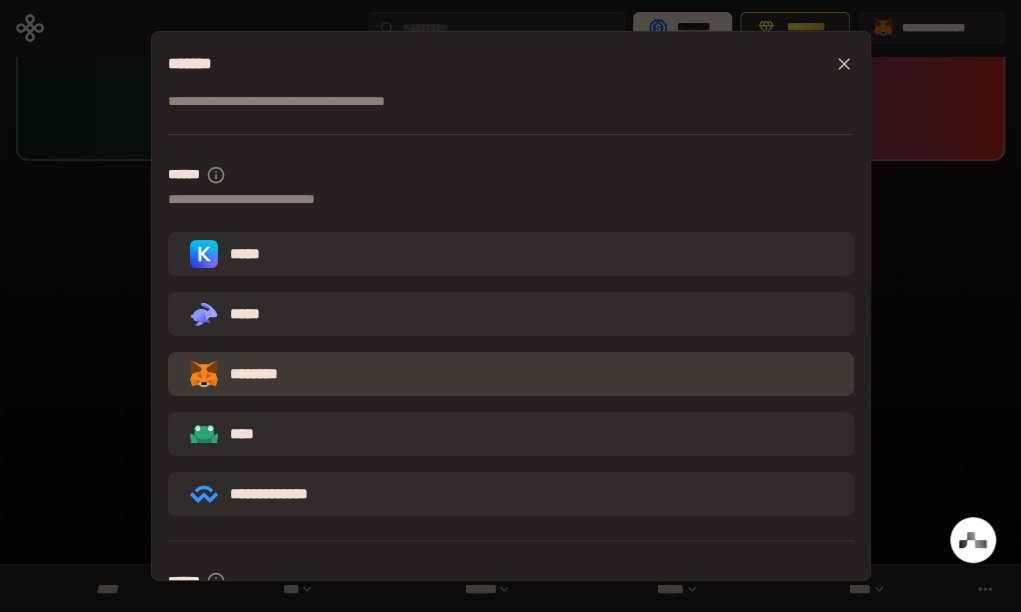 click 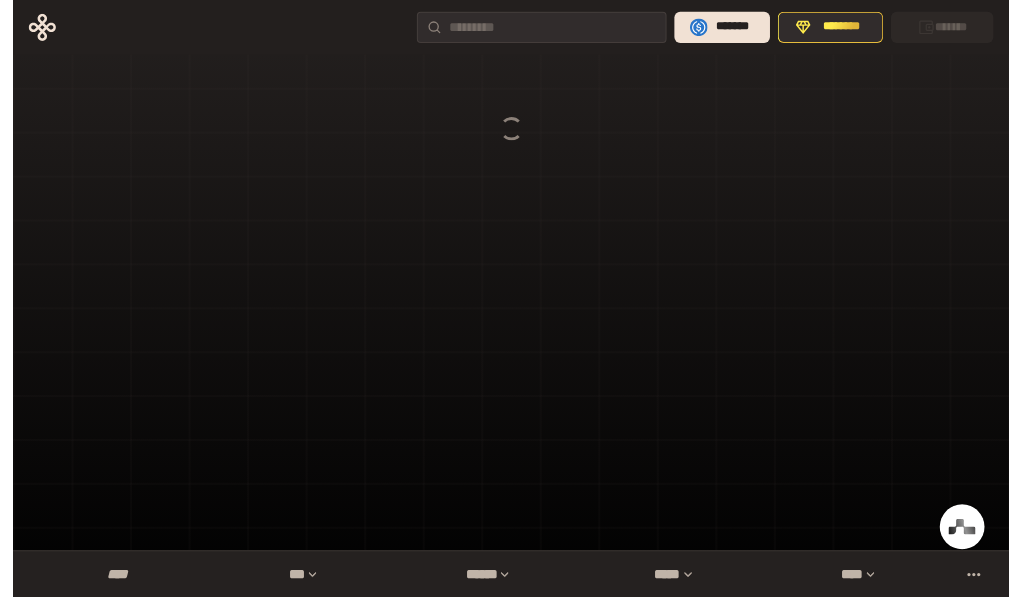 scroll, scrollTop: 0, scrollLeft: 0, axis: both 